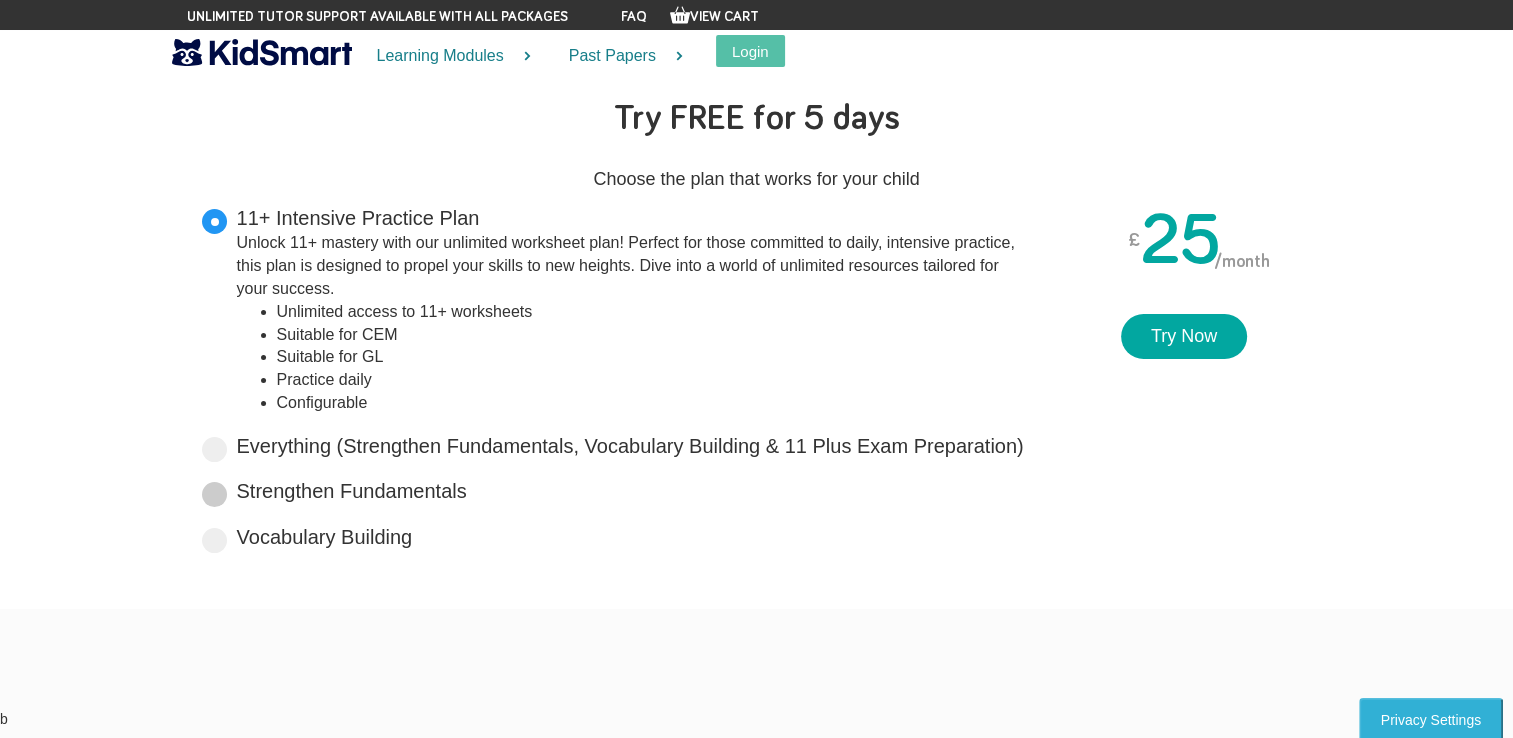 scroll, scrollTop: 0, scrollLeft: 0, axis: both 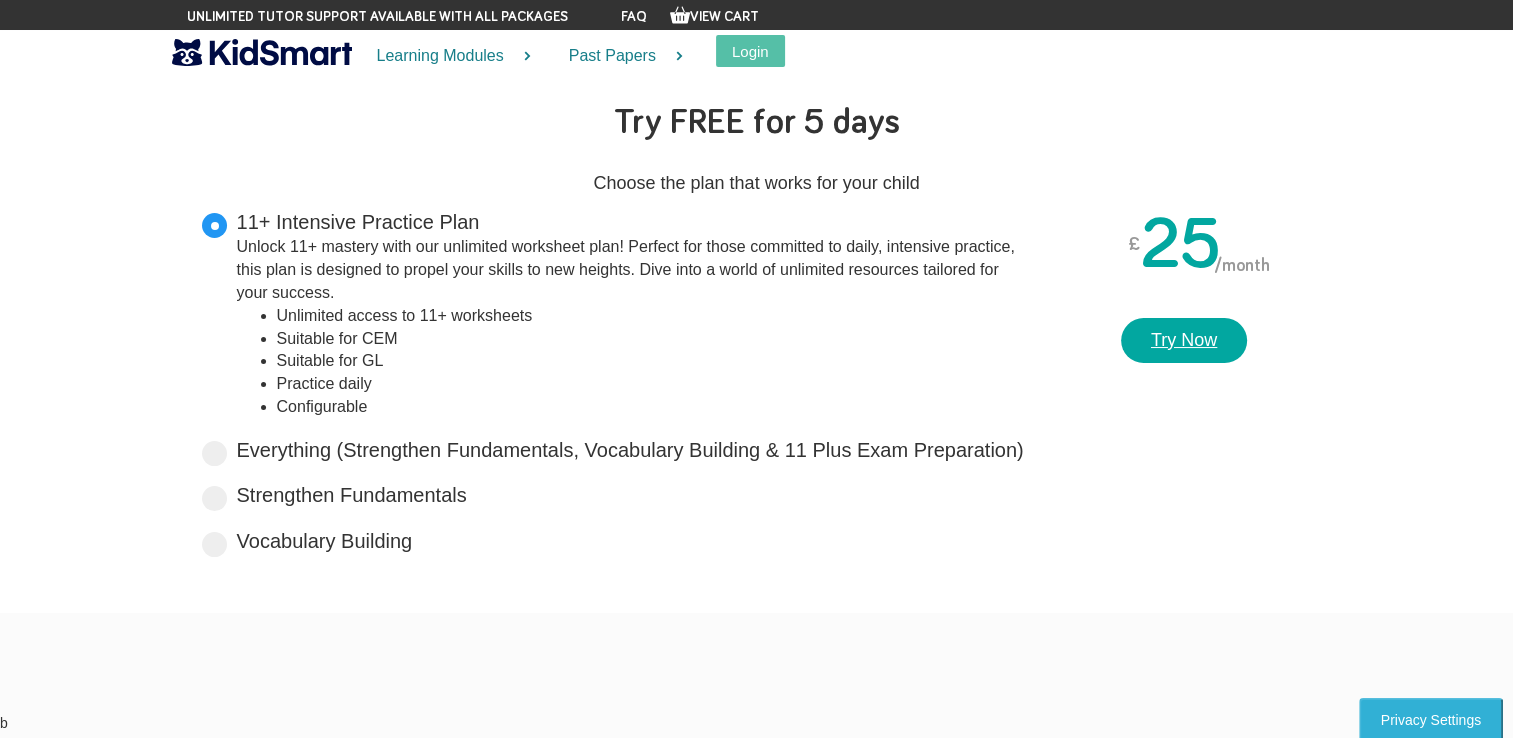 click on "Try Now" at bounding box center (1184, 341) 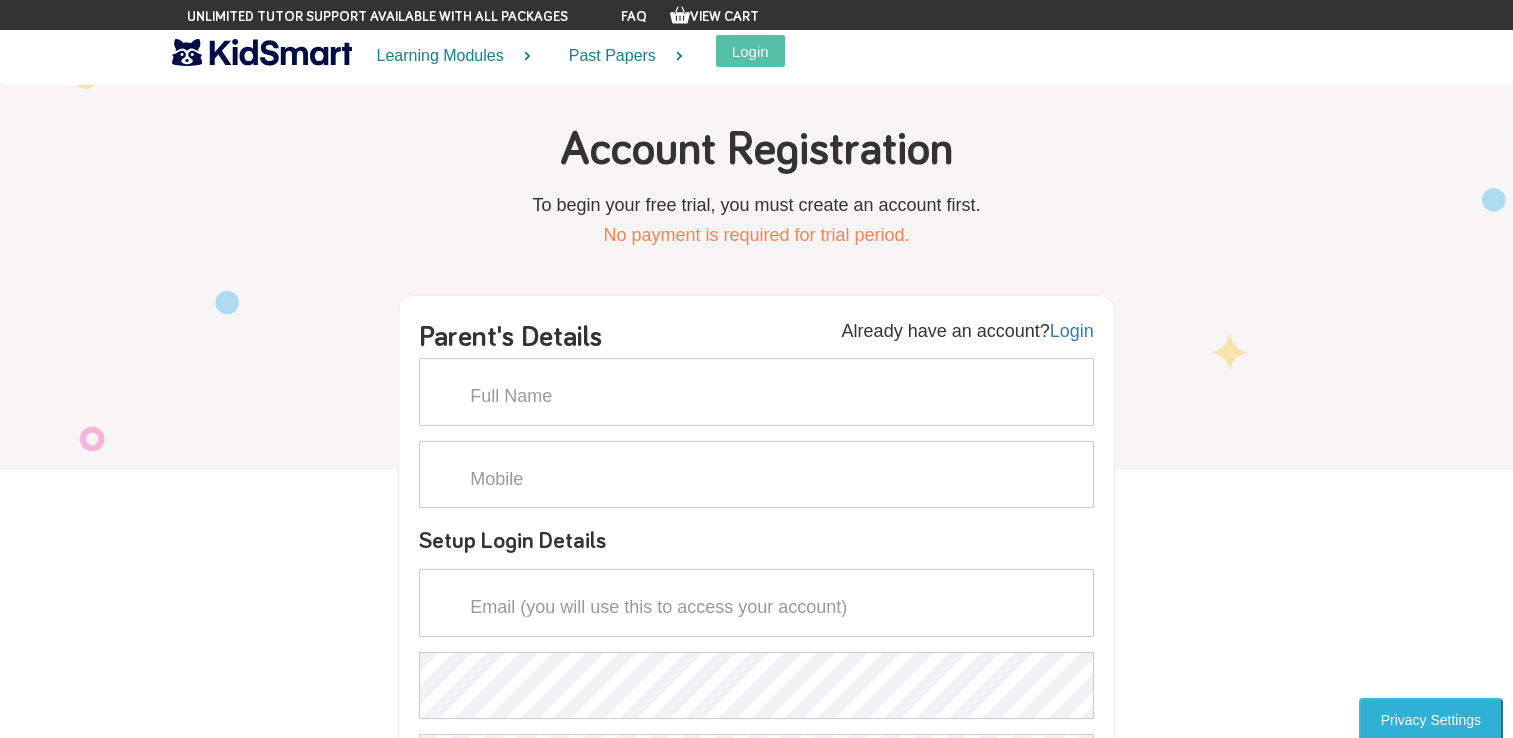 scroll, scrollTop: 0, scrollLeft: 0, axis: both 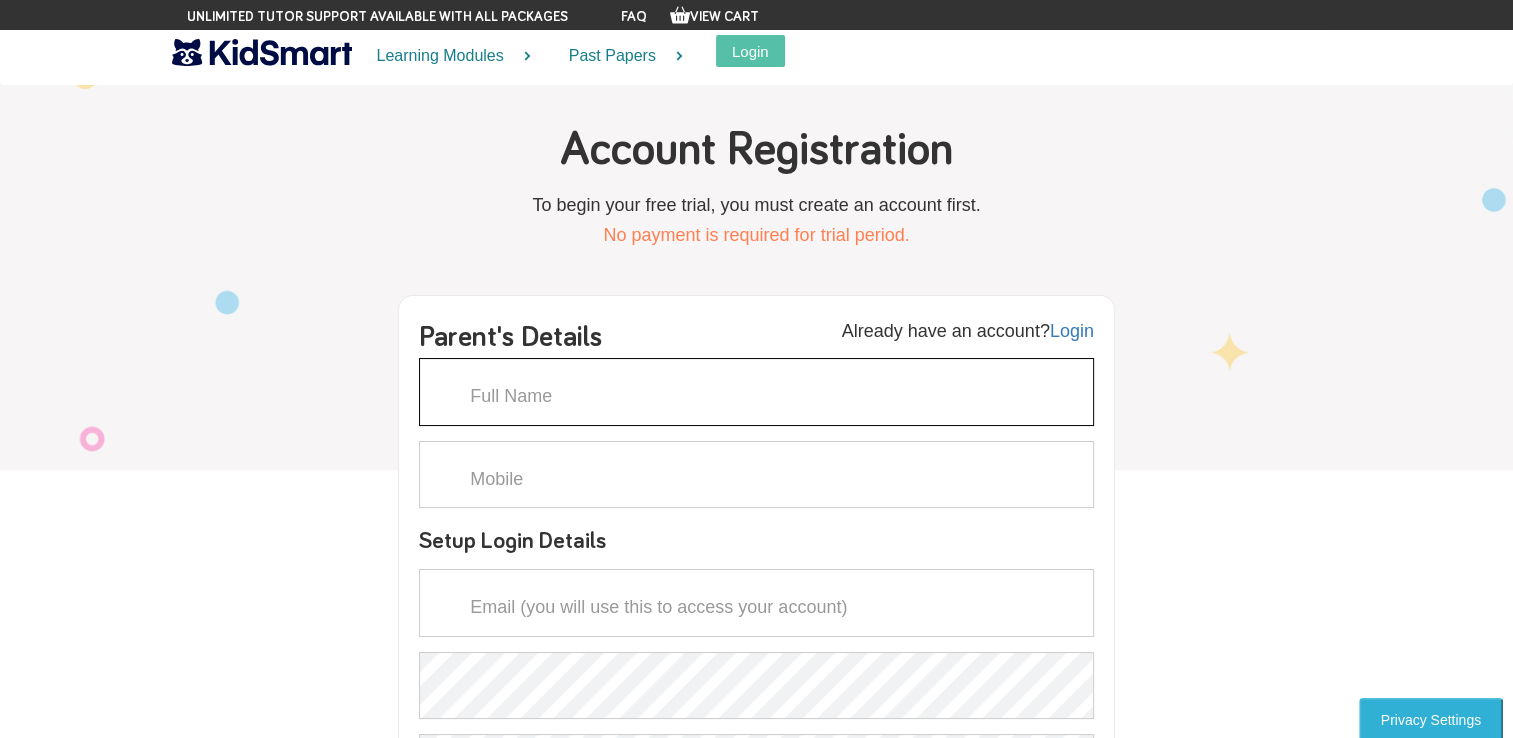 click at bounding box center [756, 392] 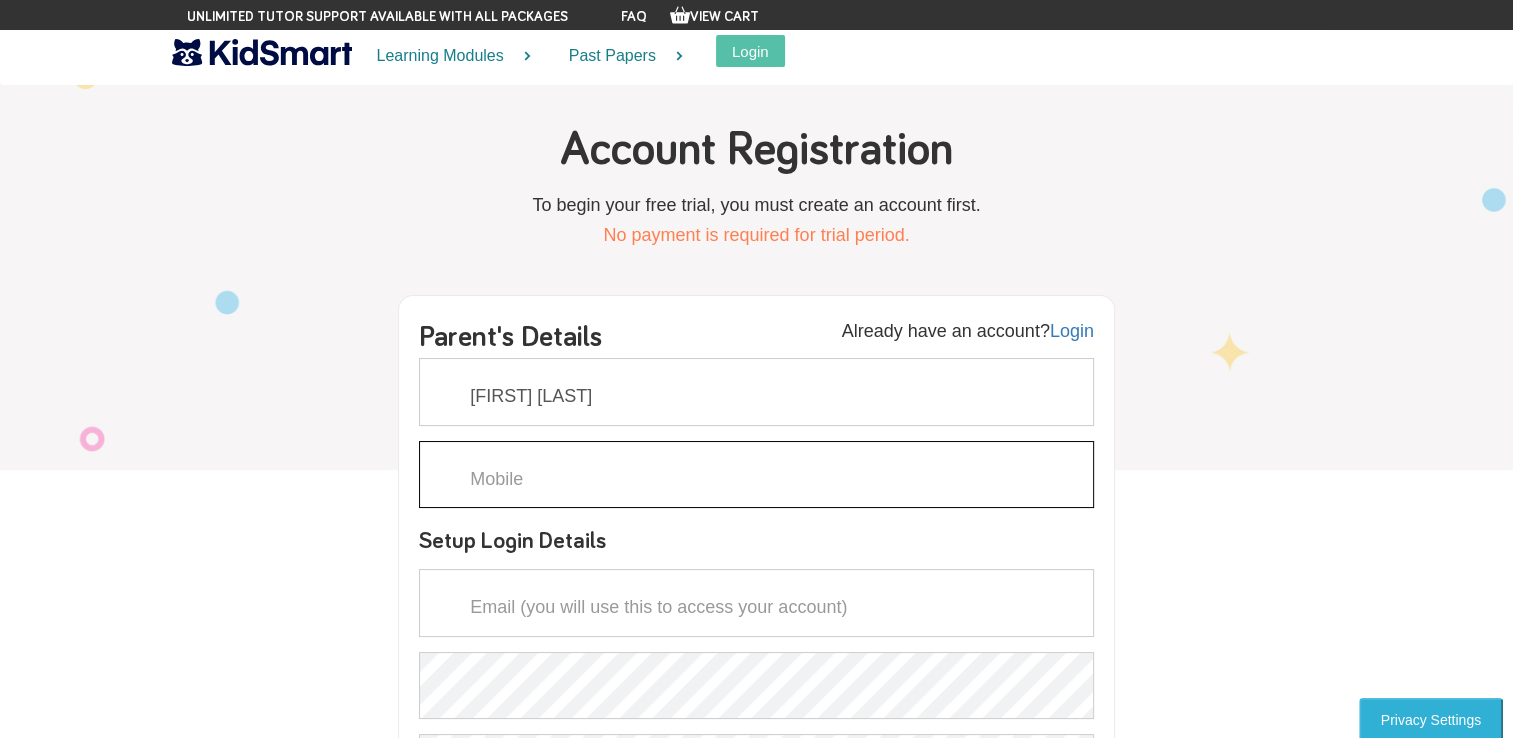 type on "07534169054" 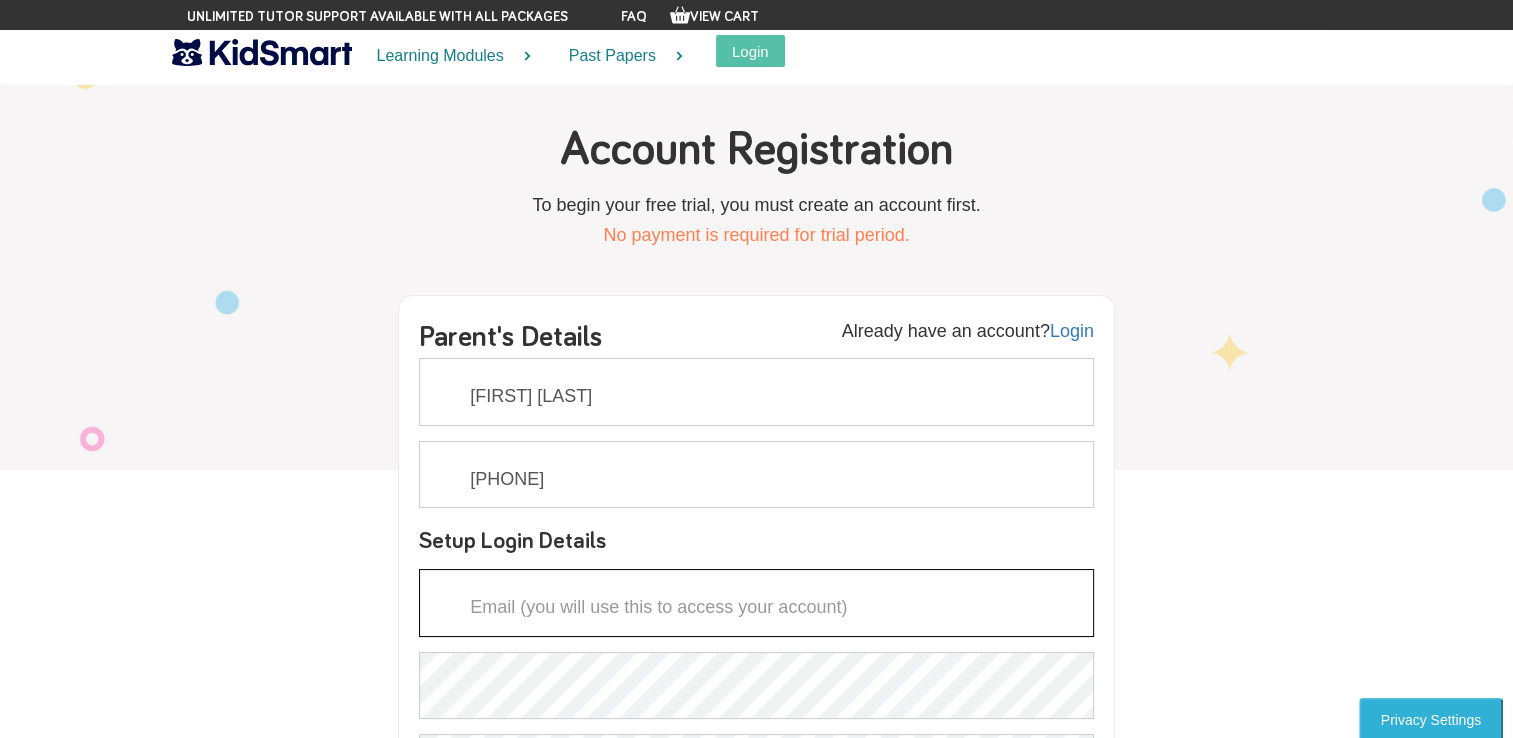 type on "jawmir@yahoo.com" 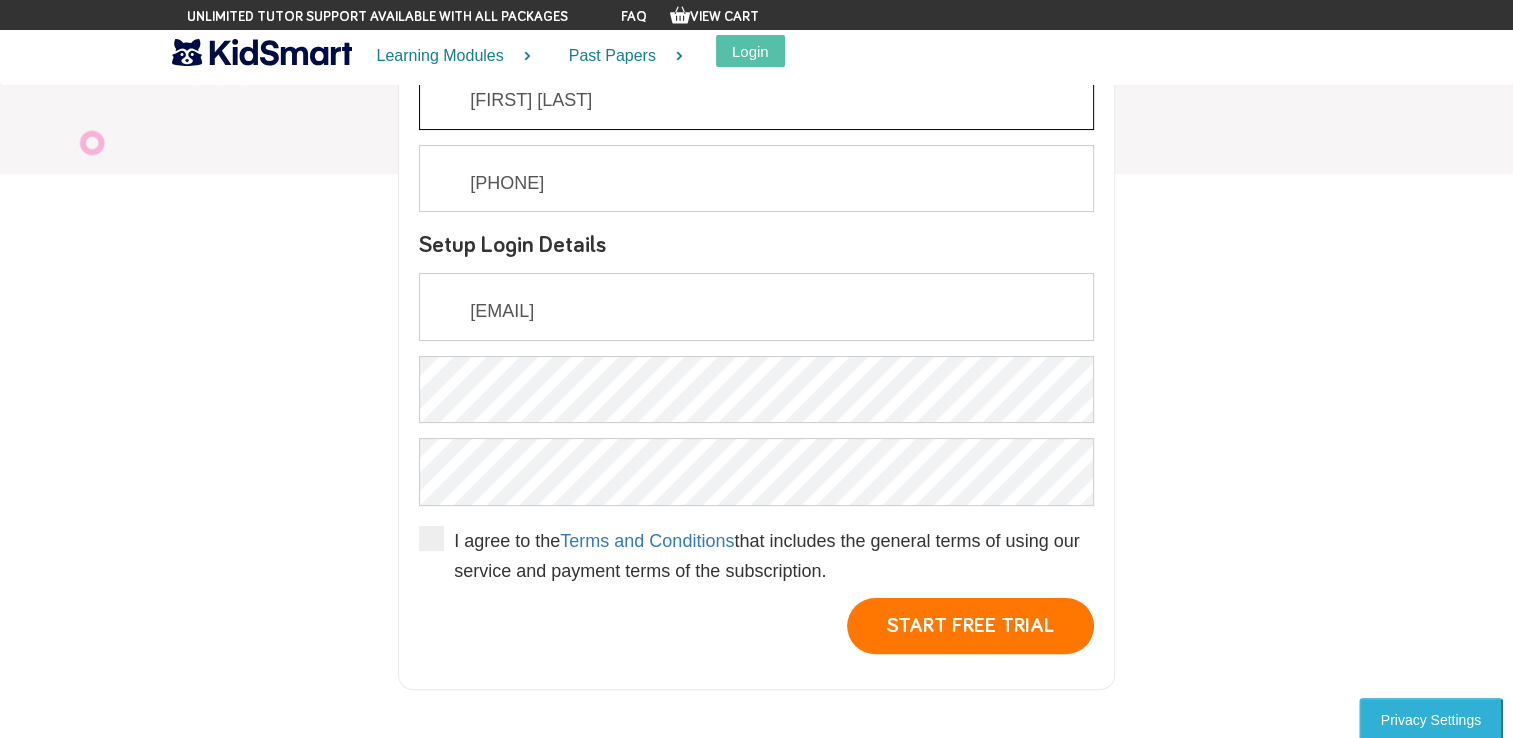 scroll, scrollTop: 300, scrollLeft: 0, axis: vertical 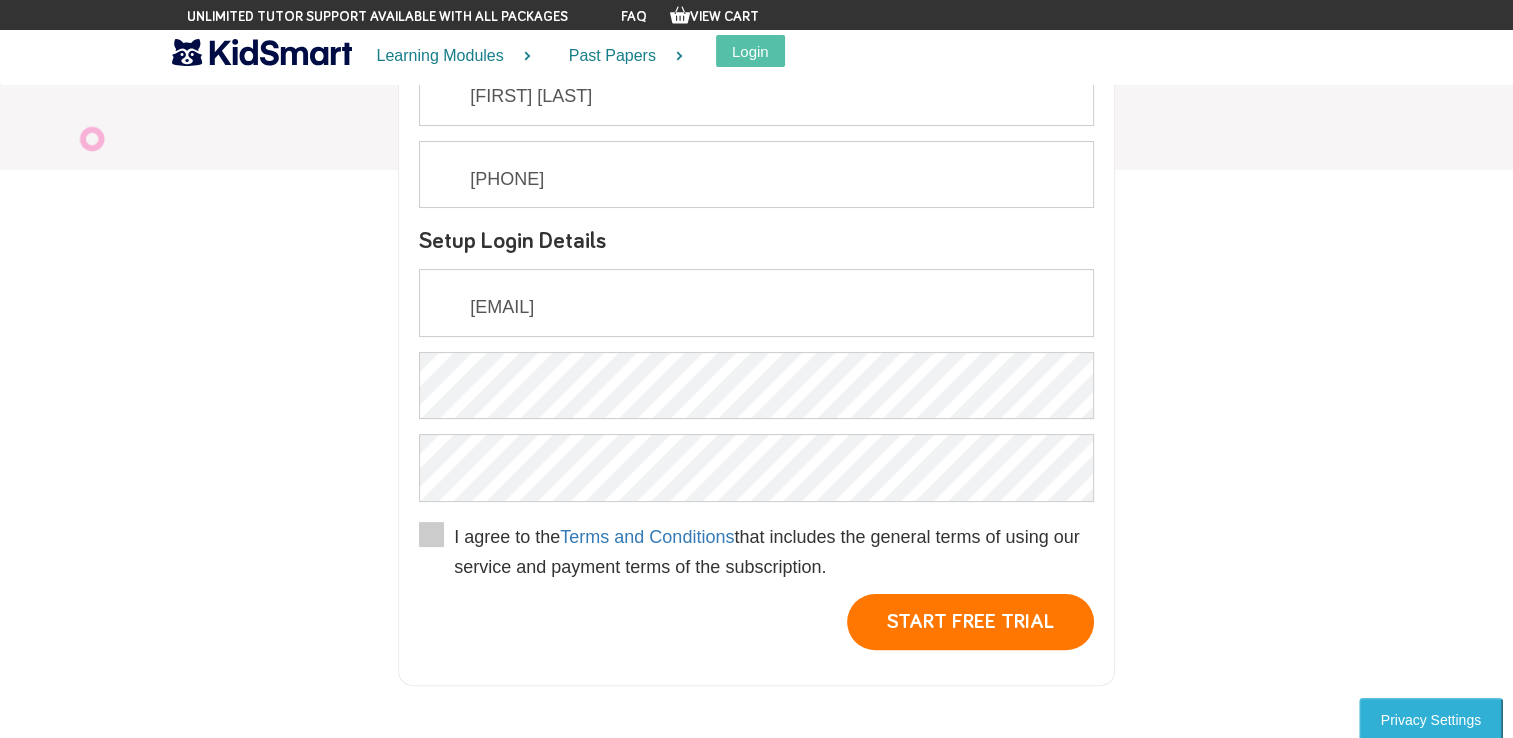 click on "I agree to the  Terms and Conditions  that includes the general terms of using our service and payment terms of the subscription." at bounding box center [756, 552] 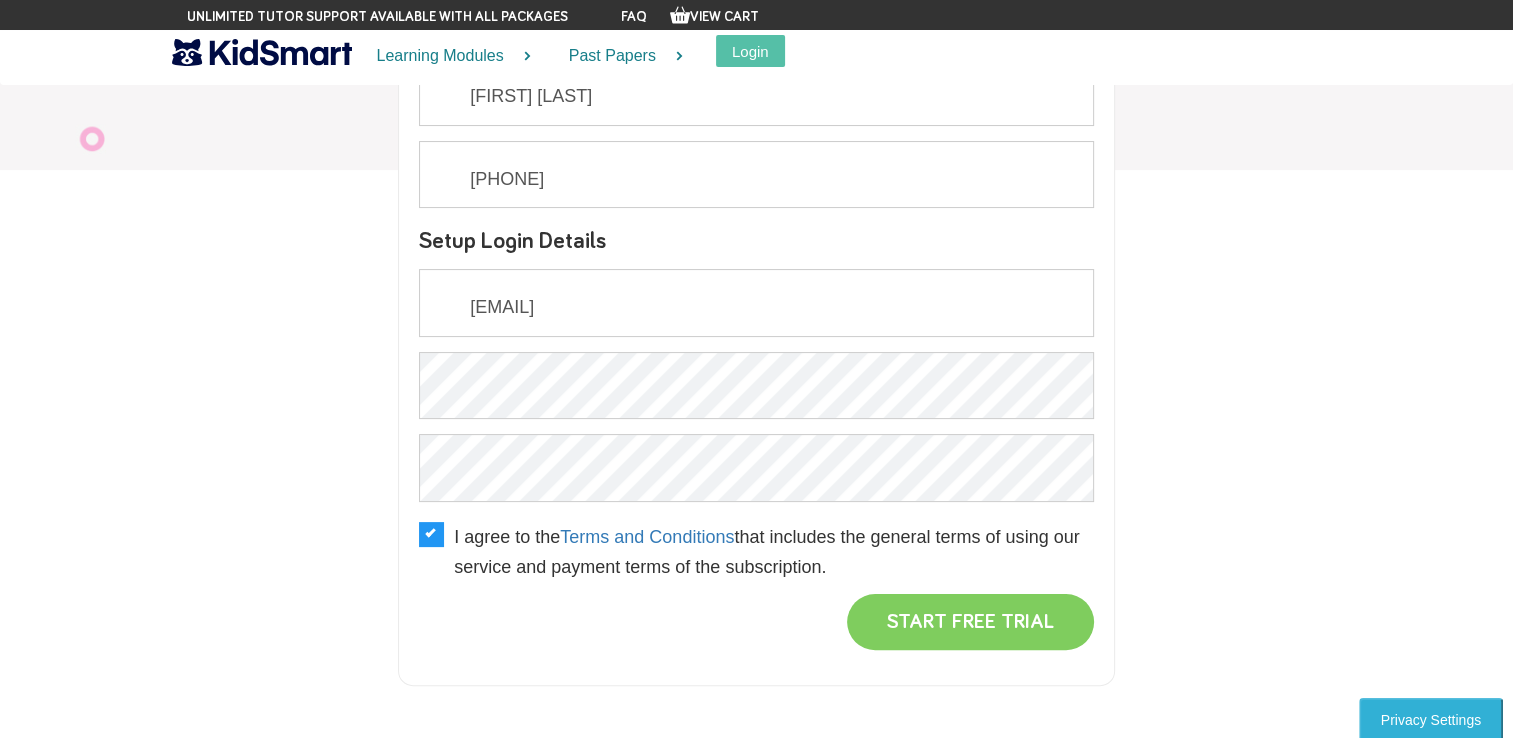 click on "START FREE TRIAL" at bounding box center [970, 622] 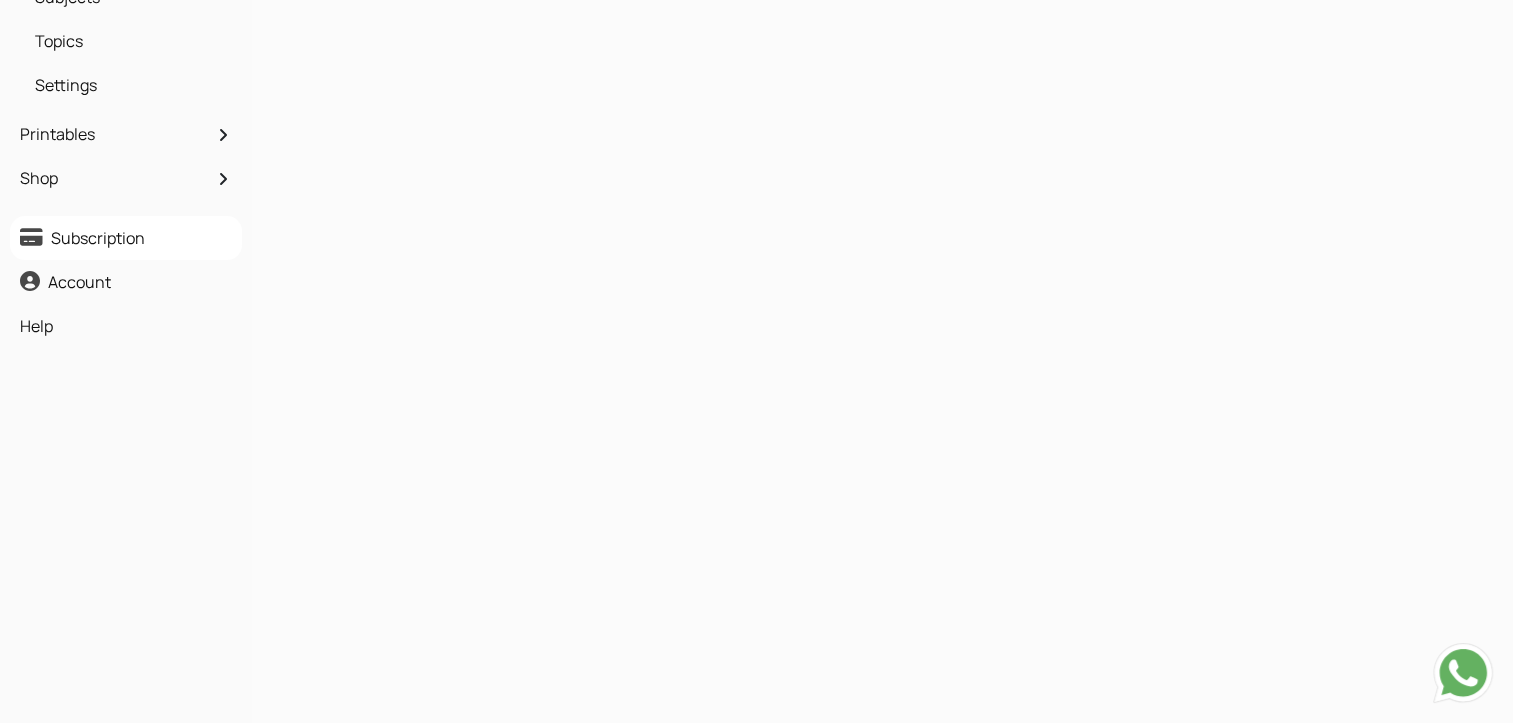 scroll, scrollTop: 147, scrollLeft: 0, axis: vertical 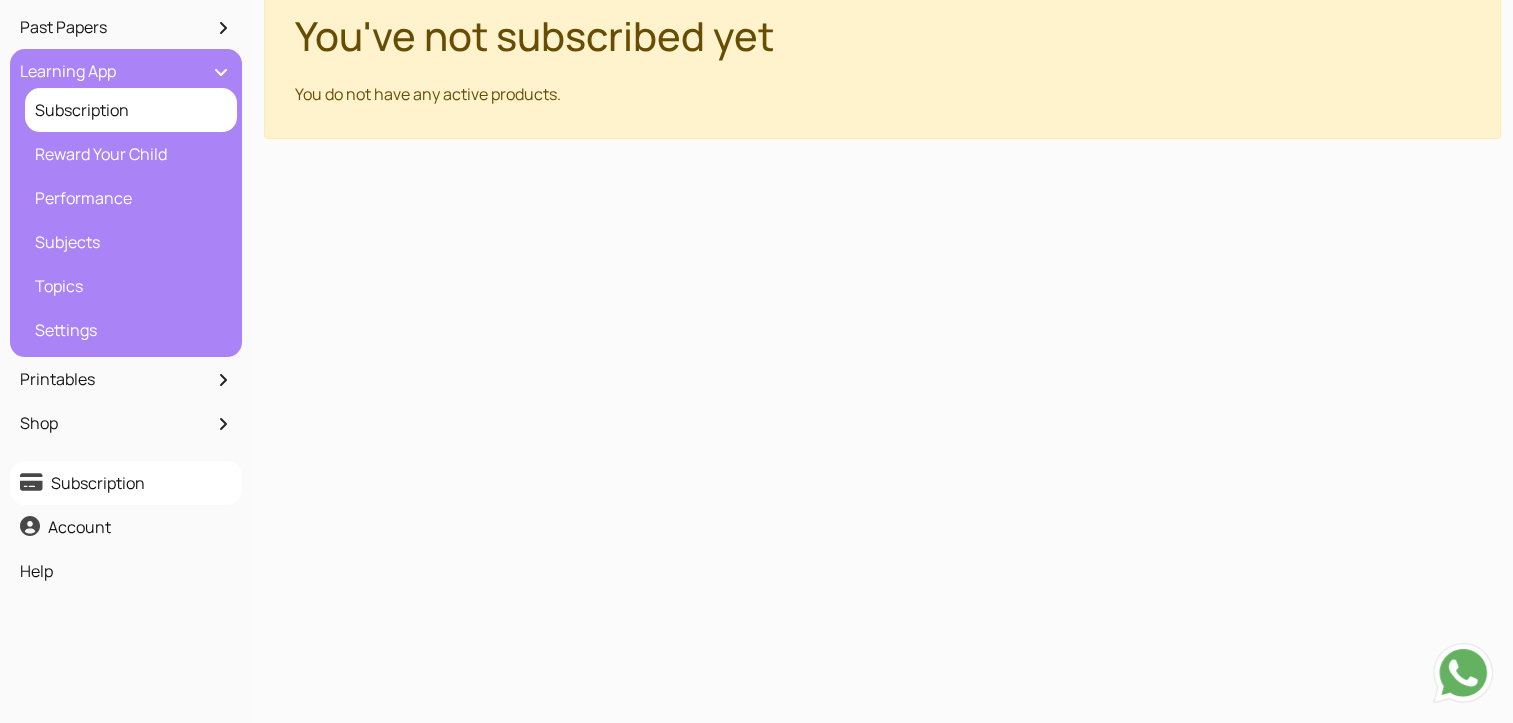 click on "Subscription" at bounding box center [131, 110] 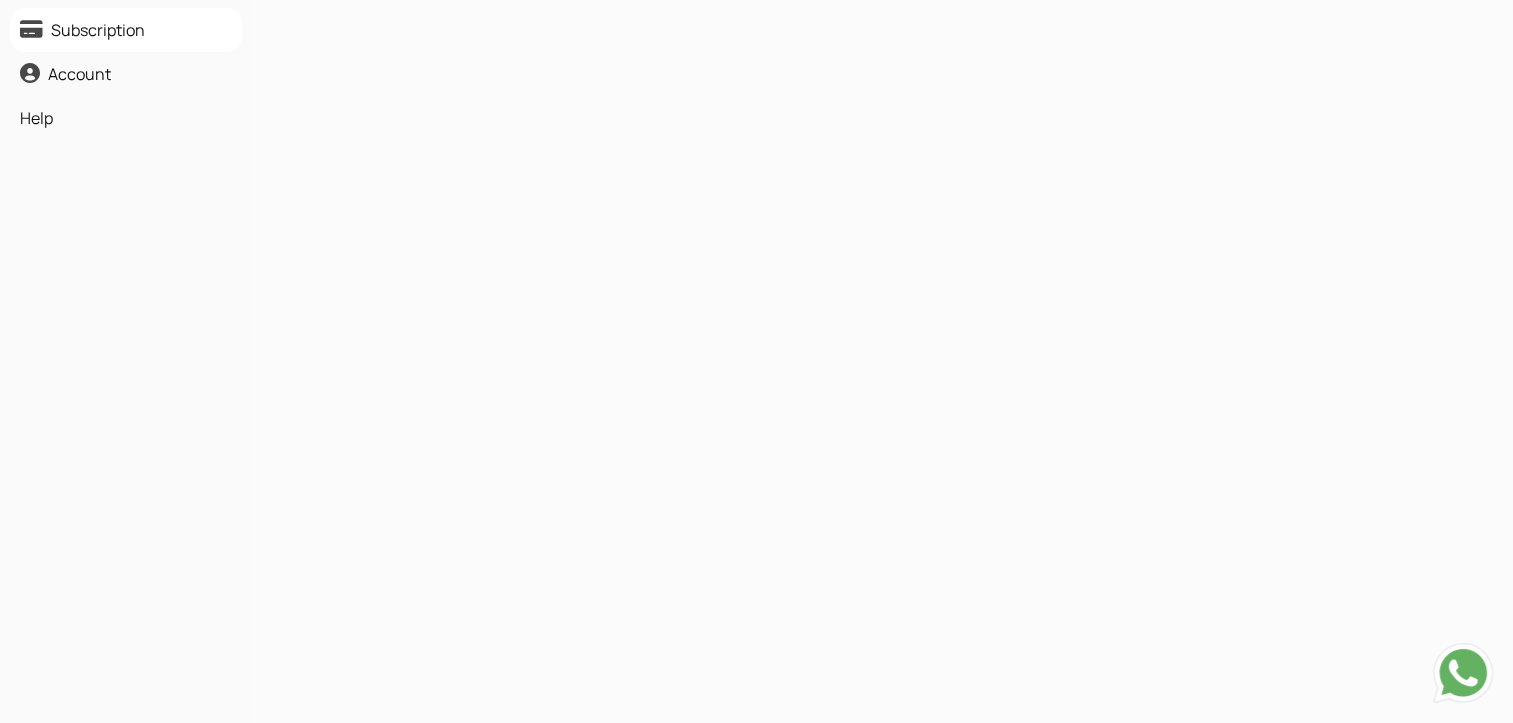 scroll, scrollTop: 947, scrollLeft: 0, axis: vertical 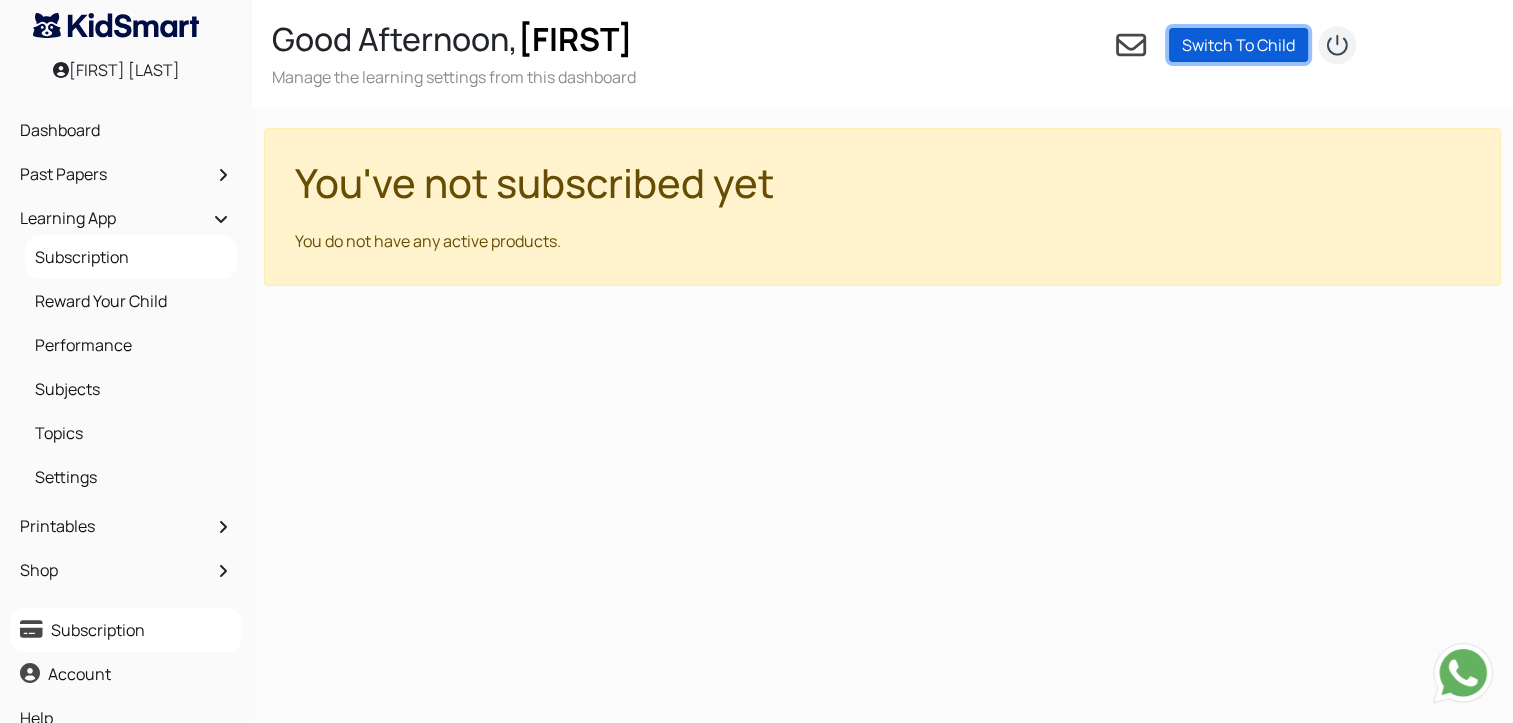 click on "Switch To Child" at bounding box center [1238, 45] 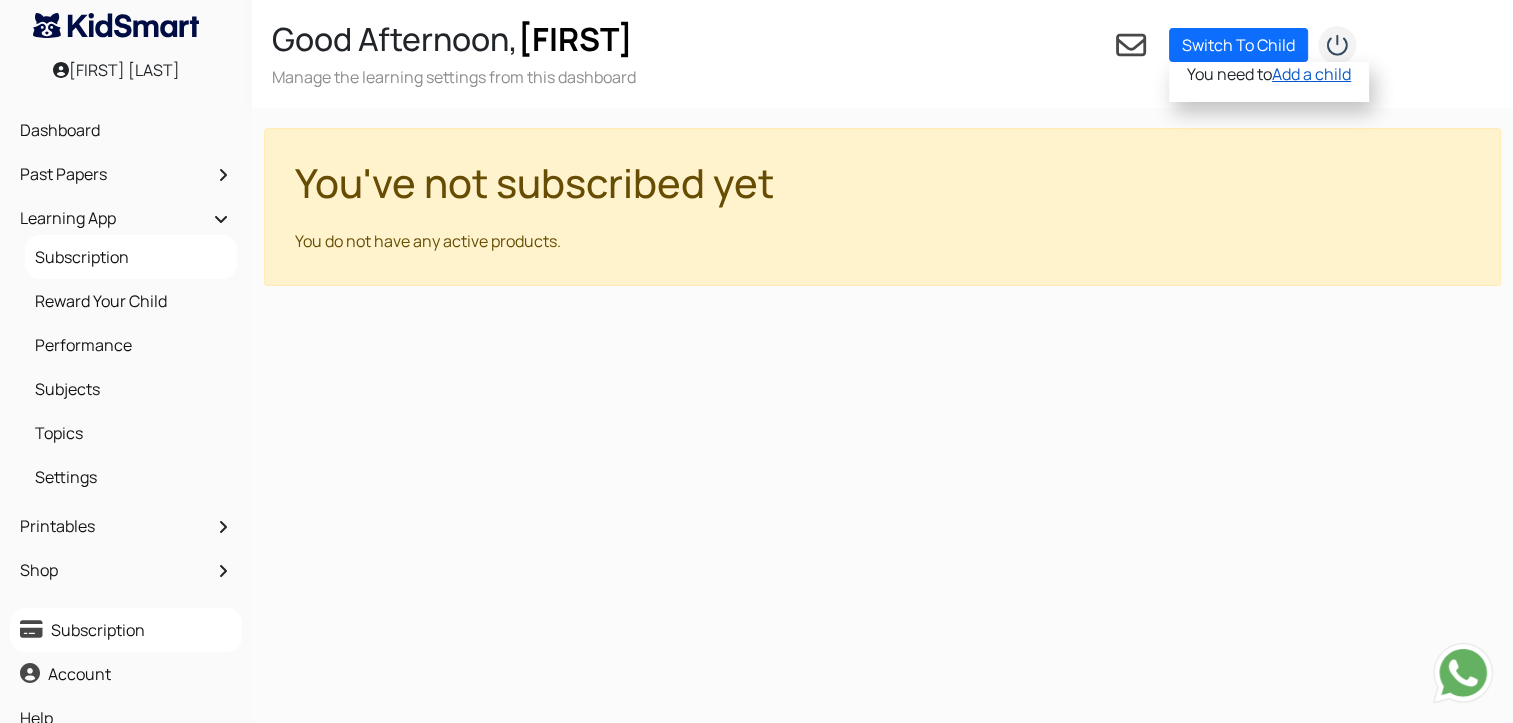 click on "Add a child" at bounding box center [1311, 74] 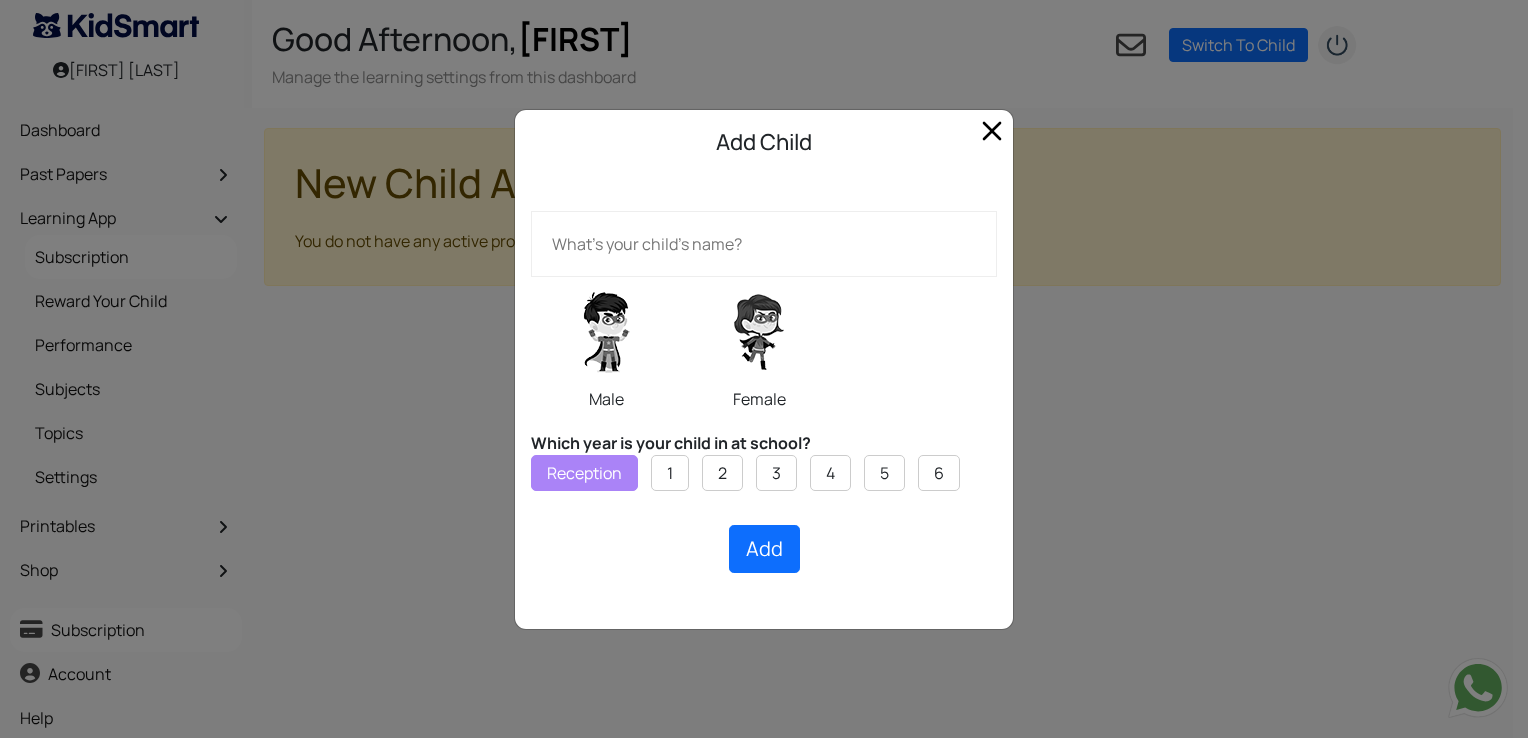 click on "Reception" at bounding box center (584, 473) 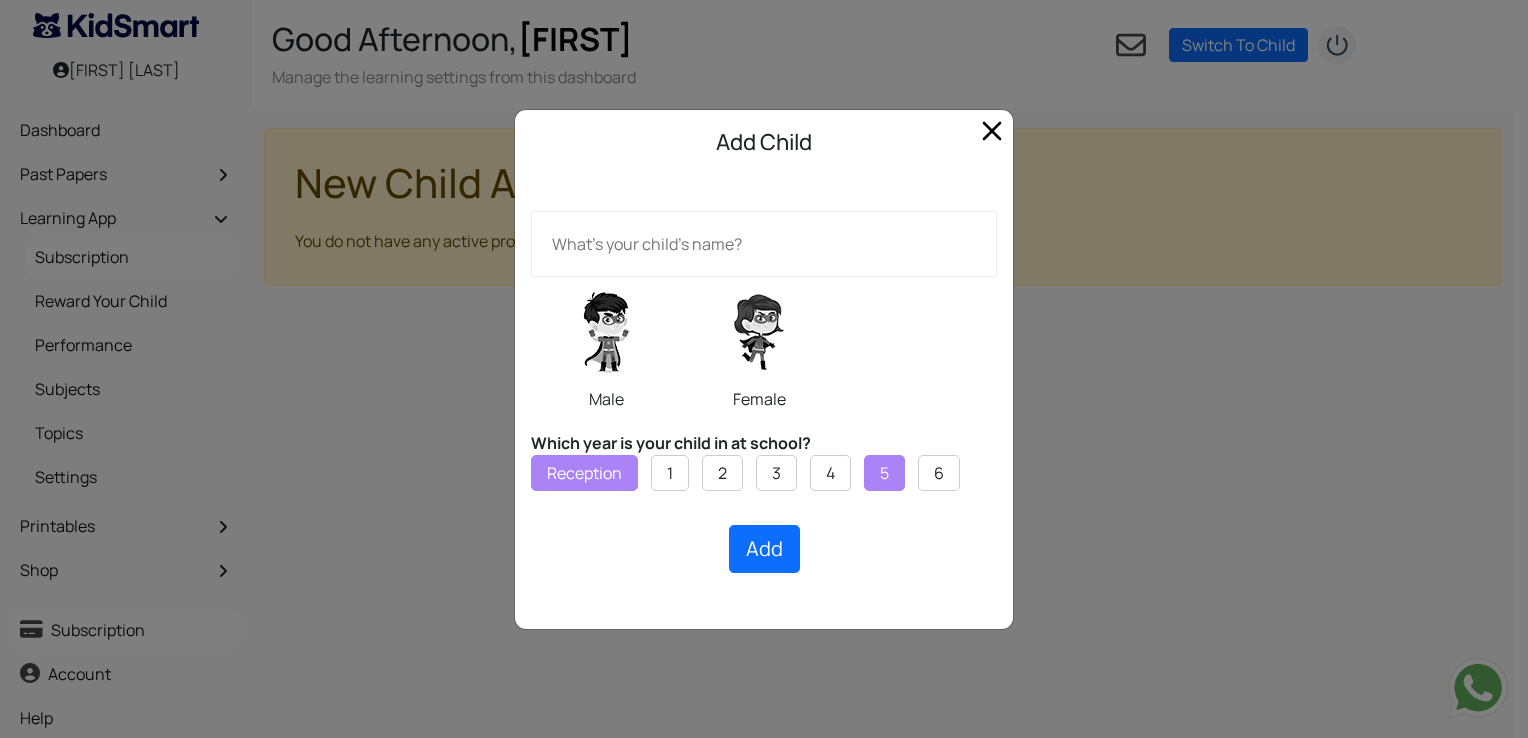 click on "5" at bounding box center (884, 473) 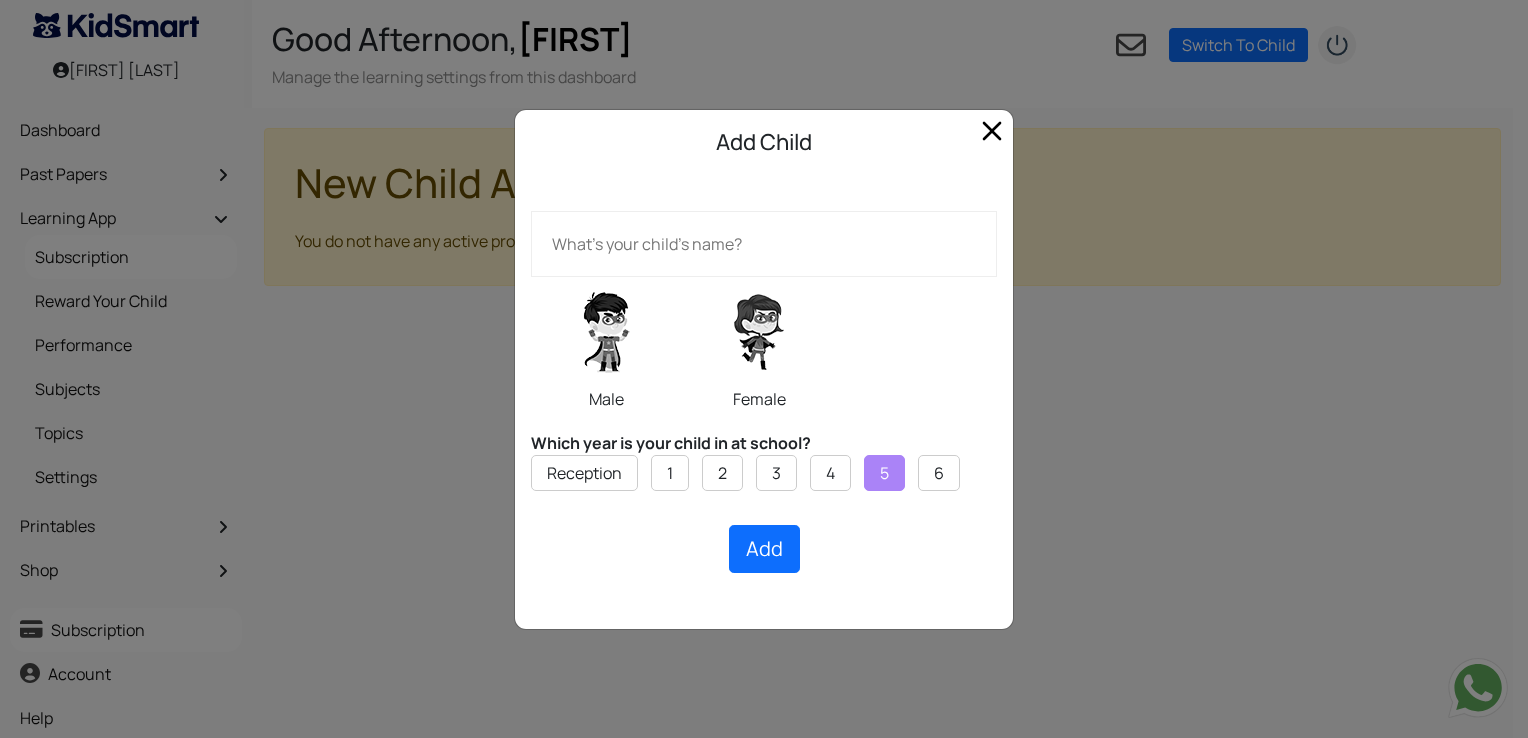 click at bounding box center (764, 244) 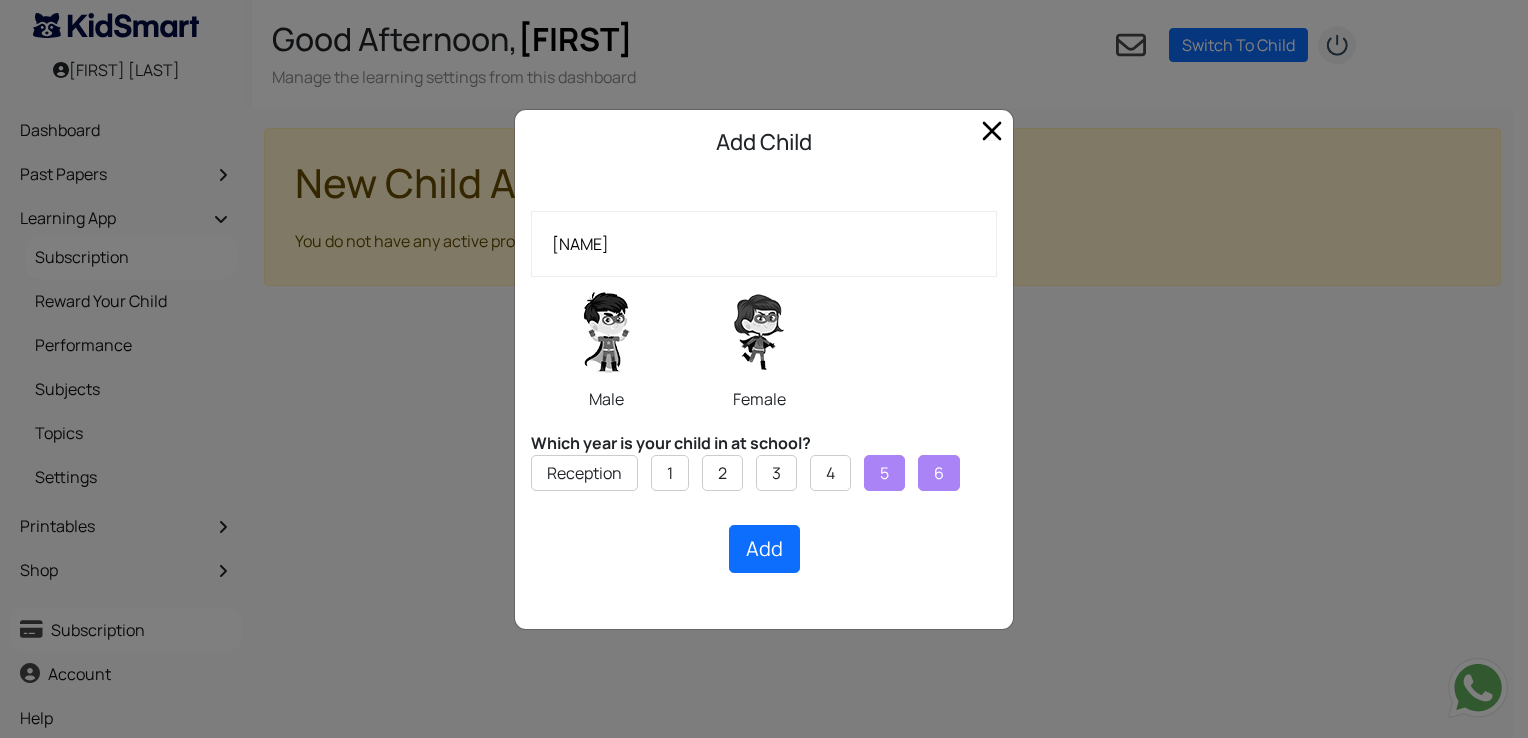 type on "ayaan" 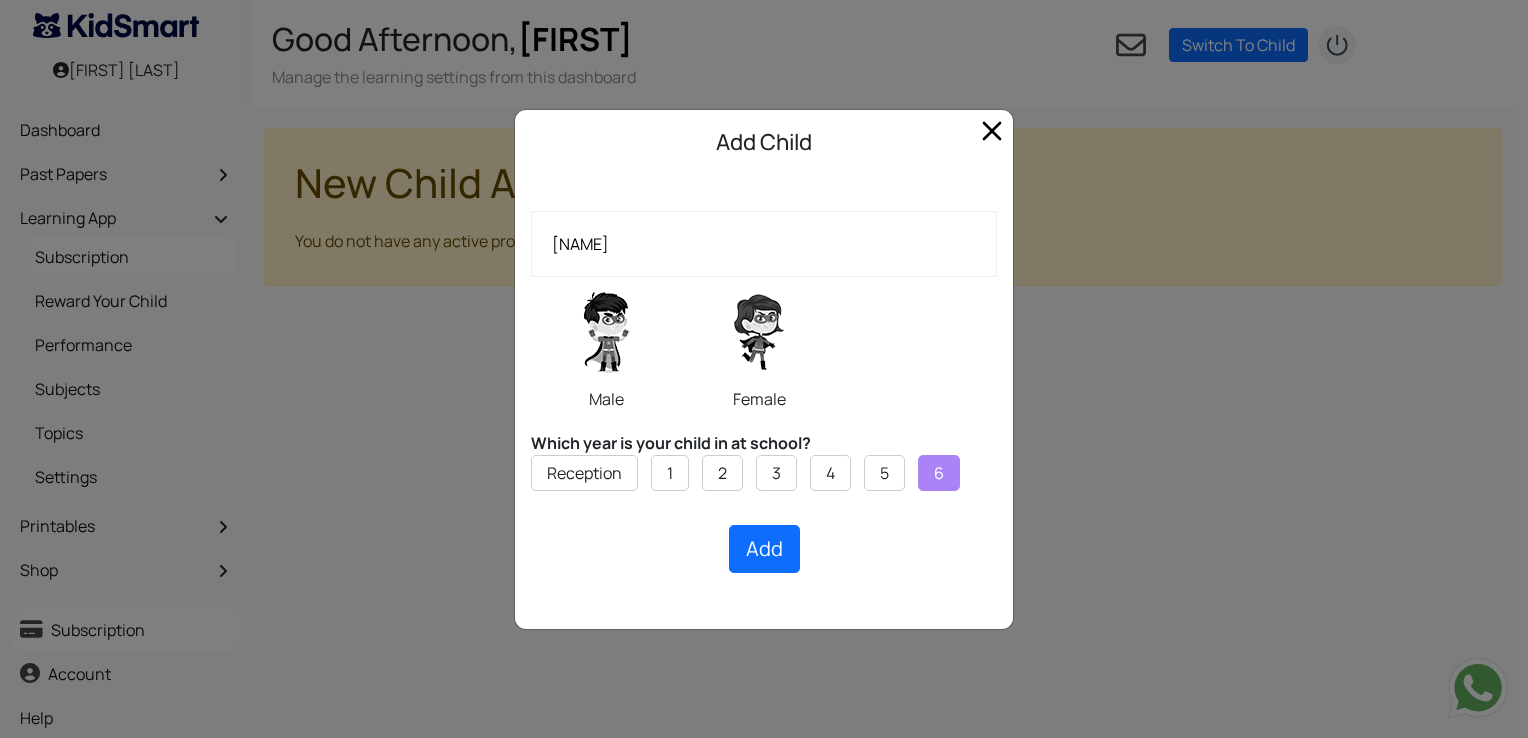 click at bounding box center (606, 332) 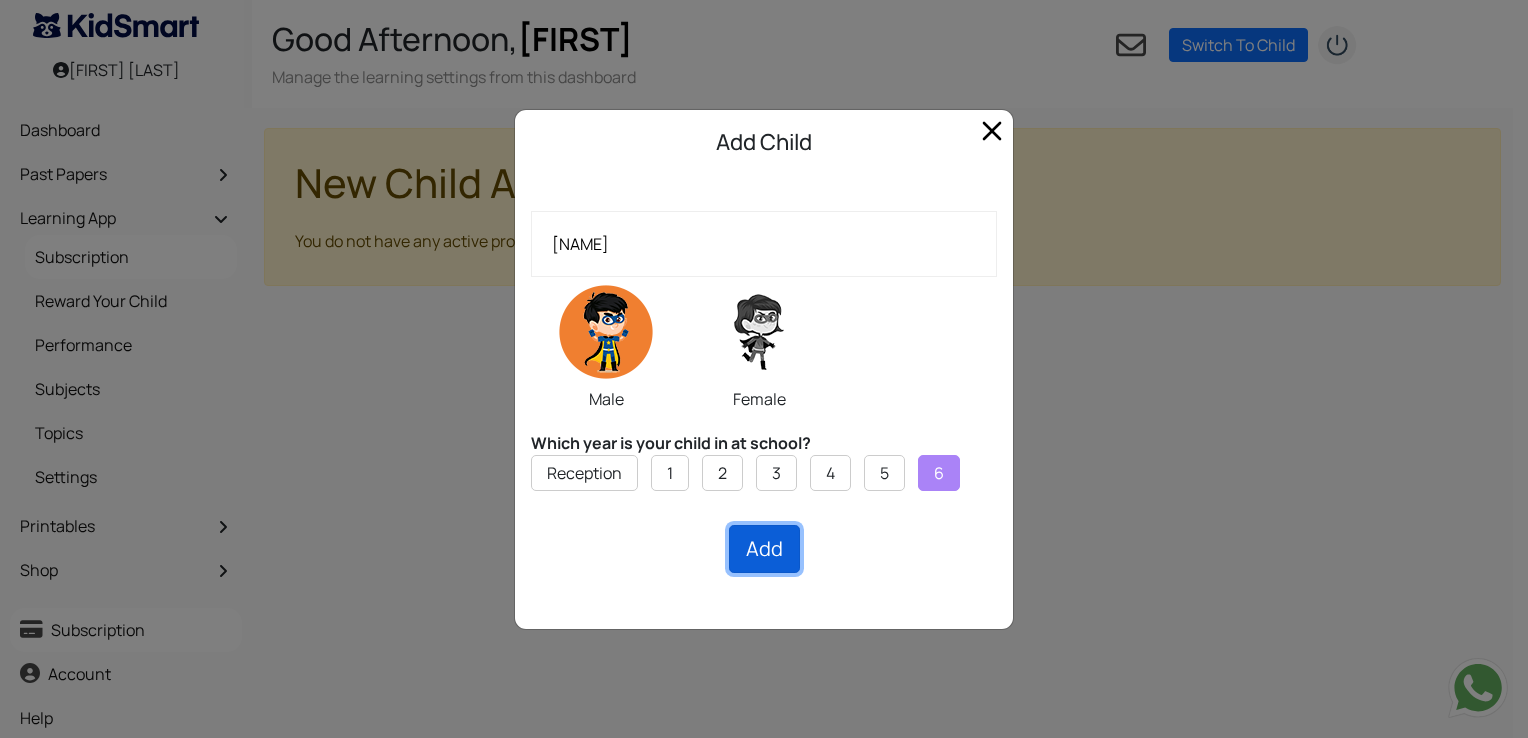 click on "Add" at bounding box center [764, 549] 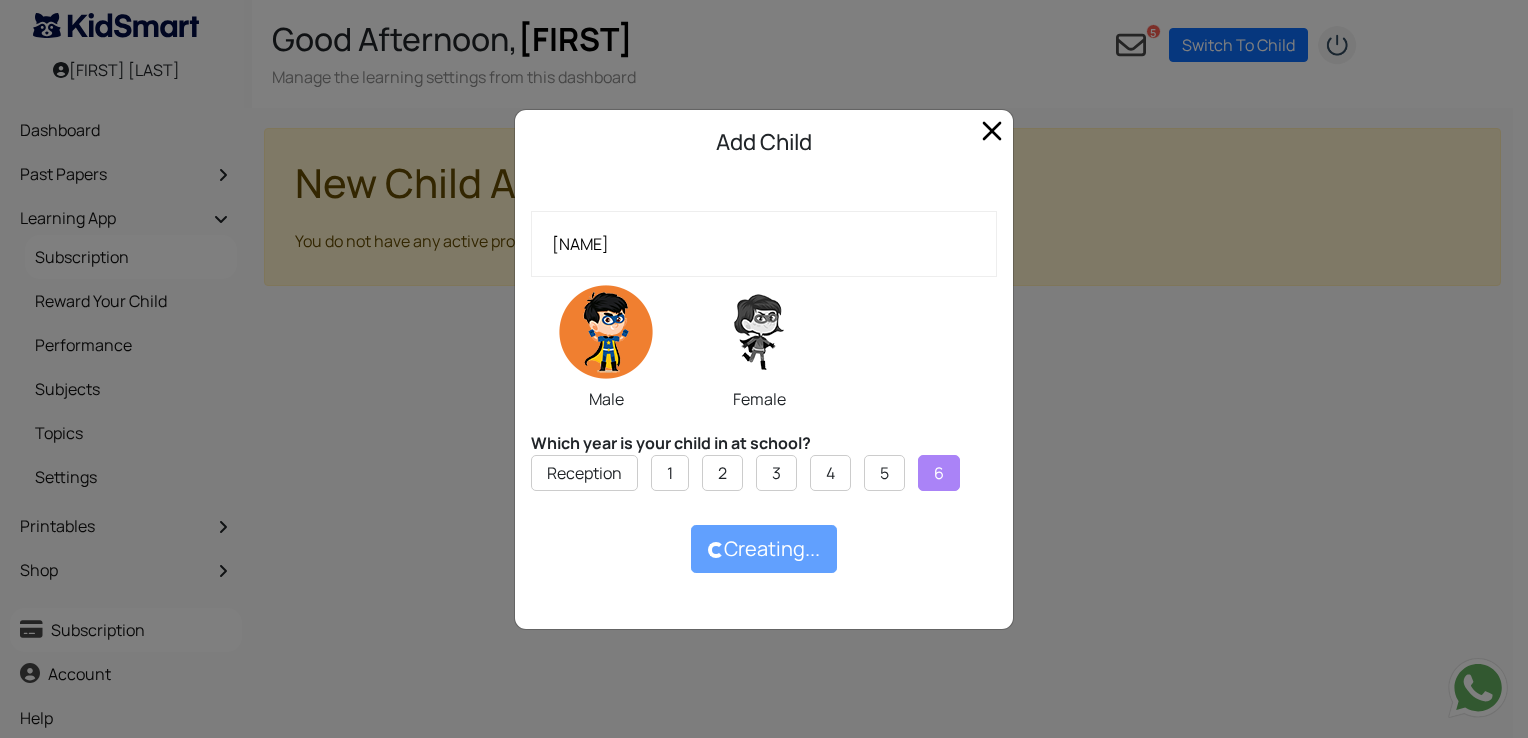 click on "Reception
1
2
3
4
5
6" at bounding box center (764, 482) 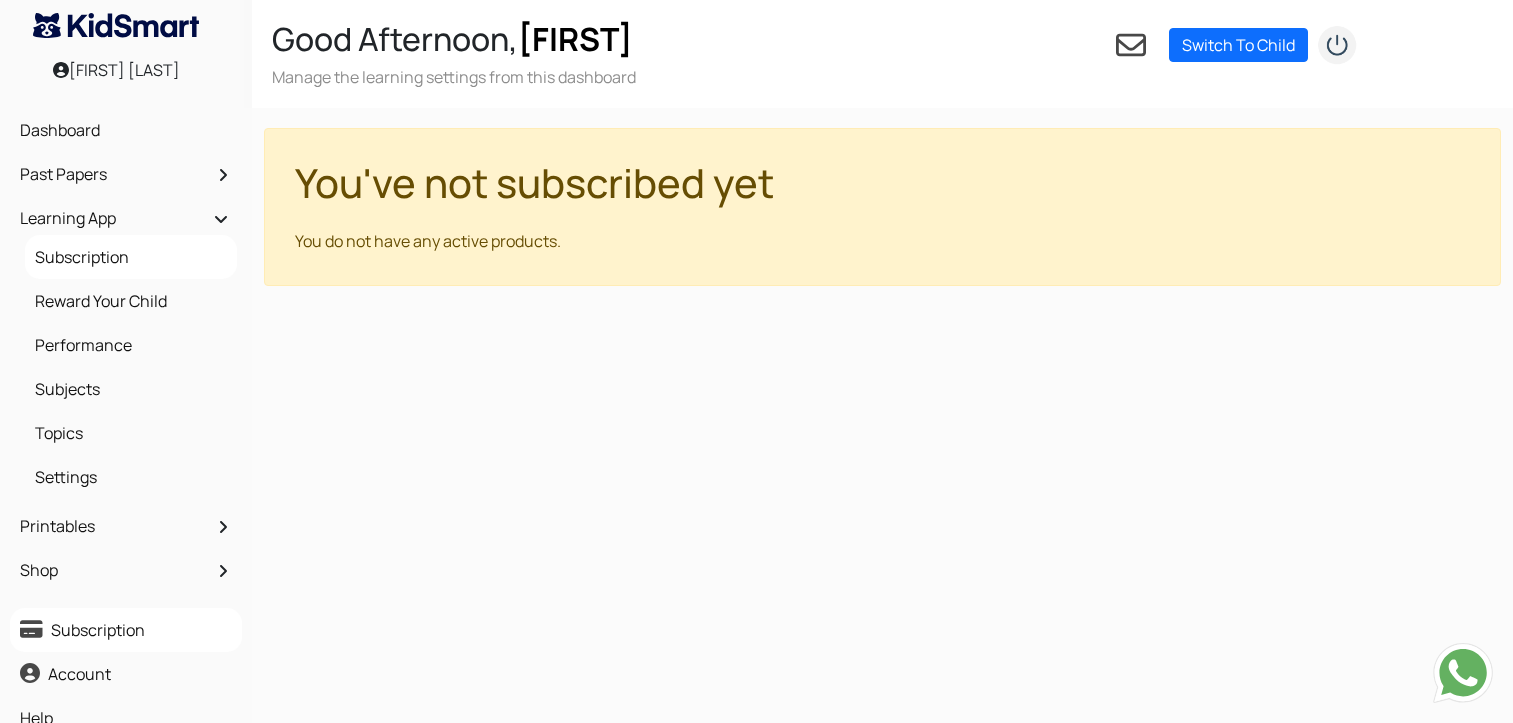 scroll, scrollTop: 0, scrollLeft: 0, axis: both 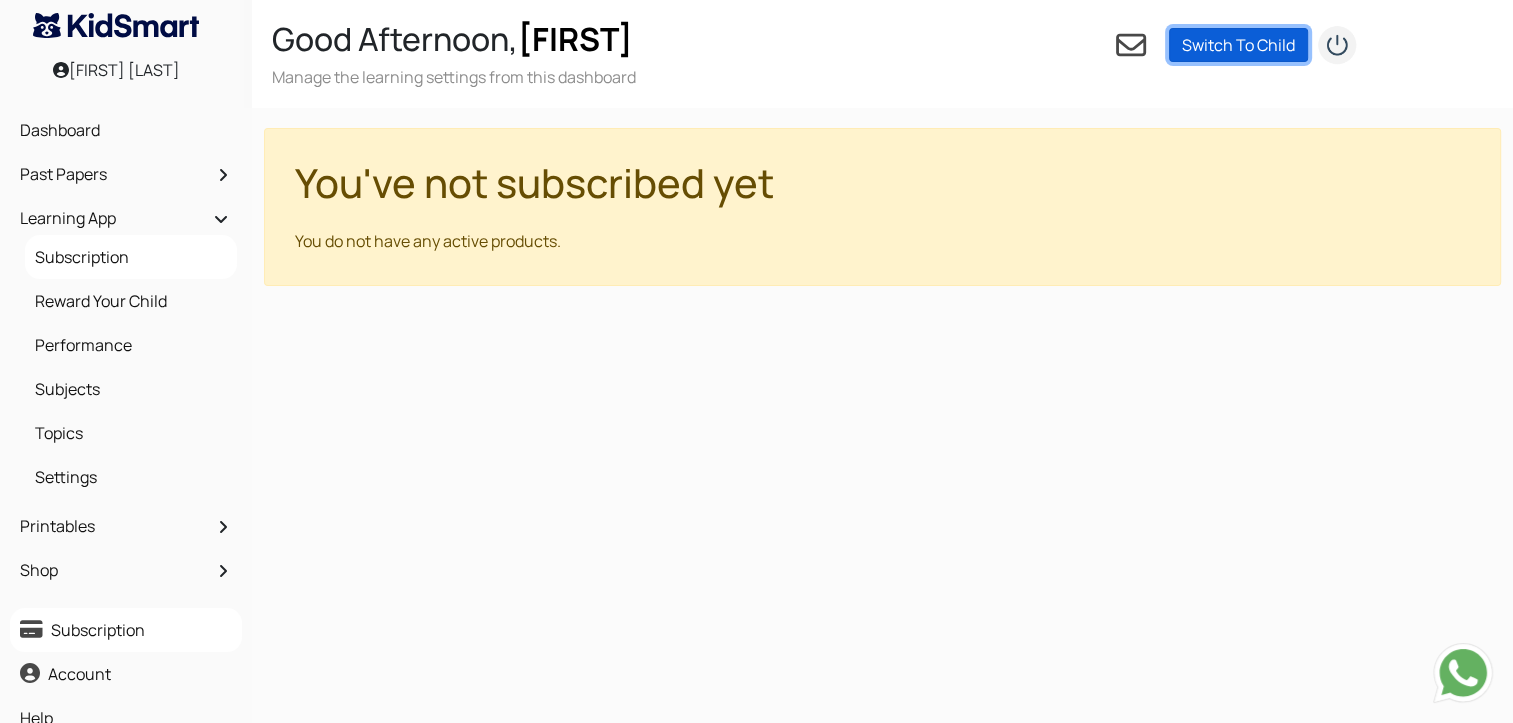 click on "Switch To Child" at bounding box center (1238, 45) 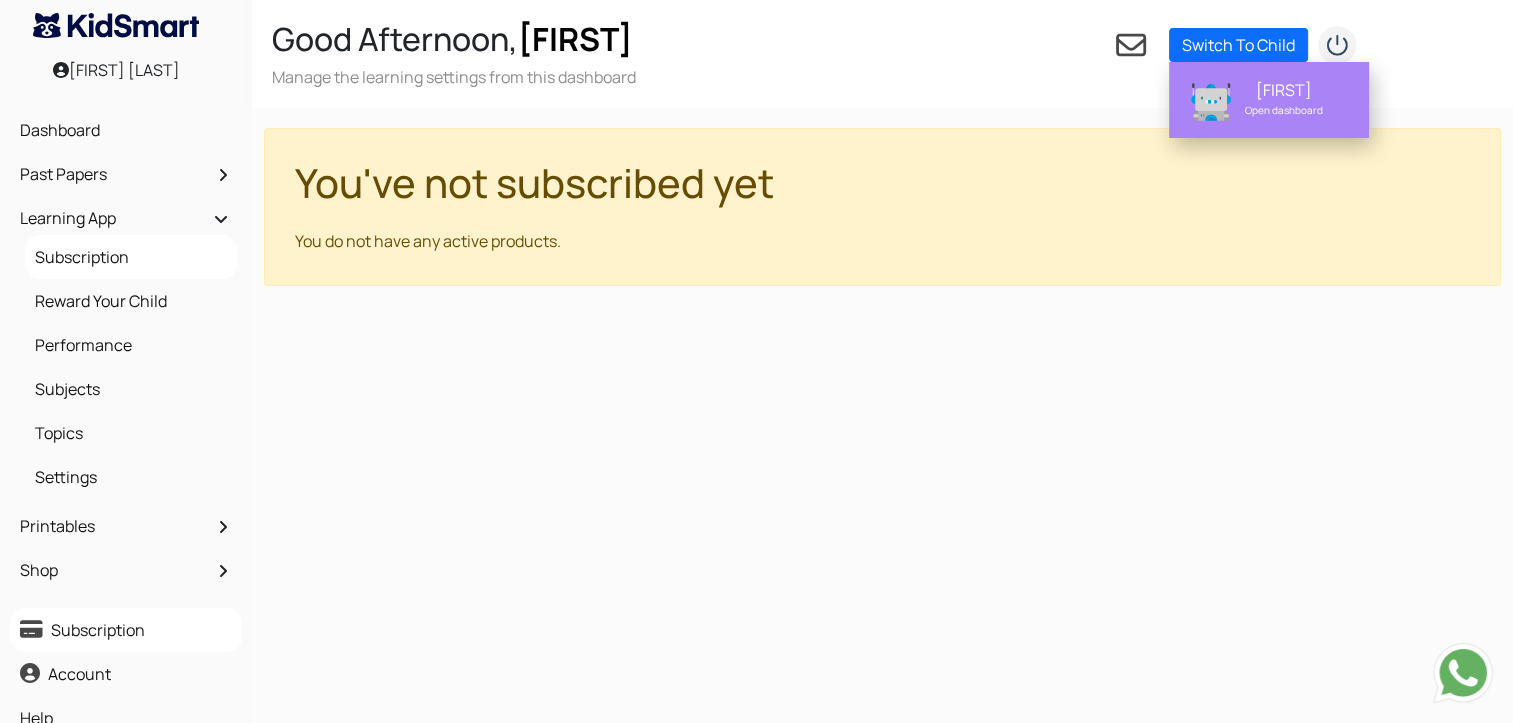 click on "[FIRST]" at bounding box center (1284, 90) 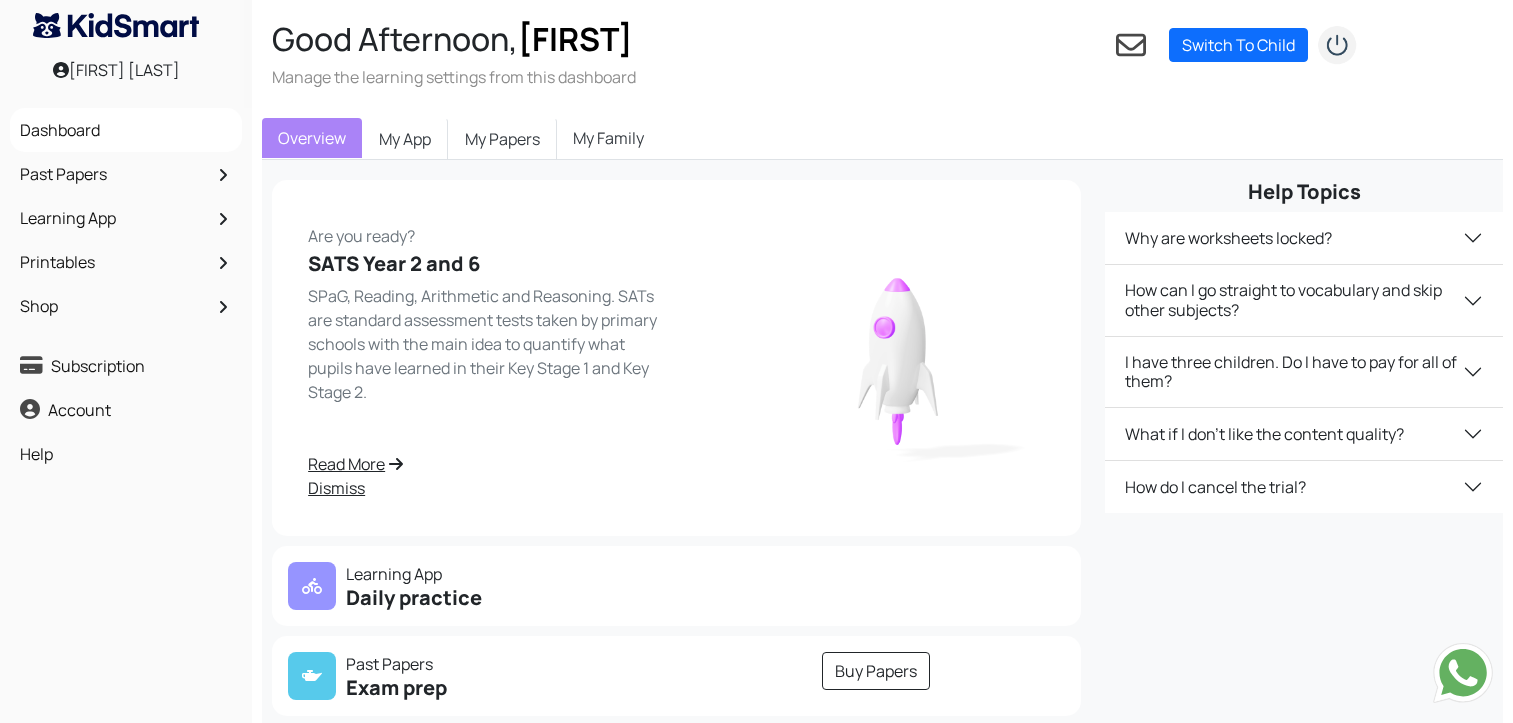 scroll, scrollTop: 0, scrollLeft: 0, axis: both 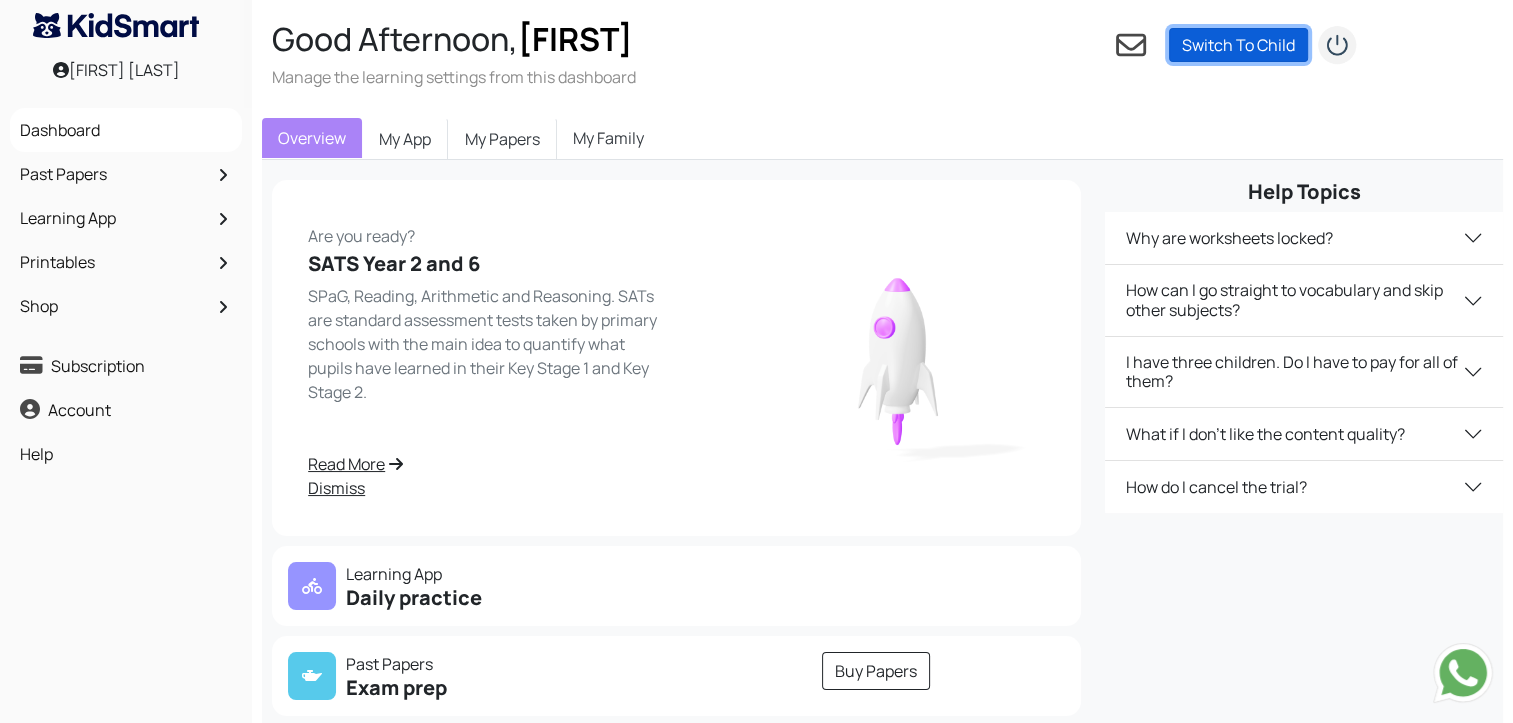 click on "Switch To Child" at bounding box center (1238, 45) 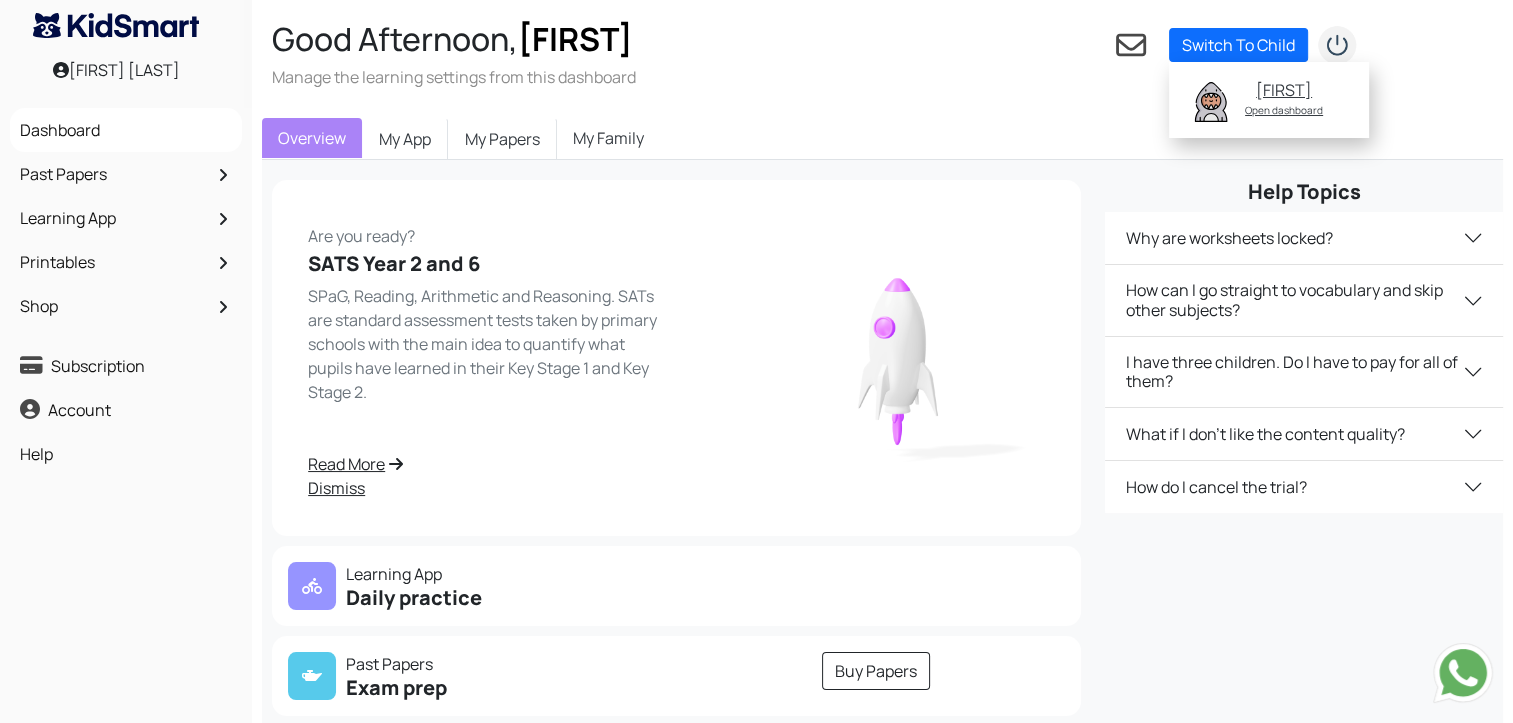 click on "My Family" at bounding box center [608, 138] 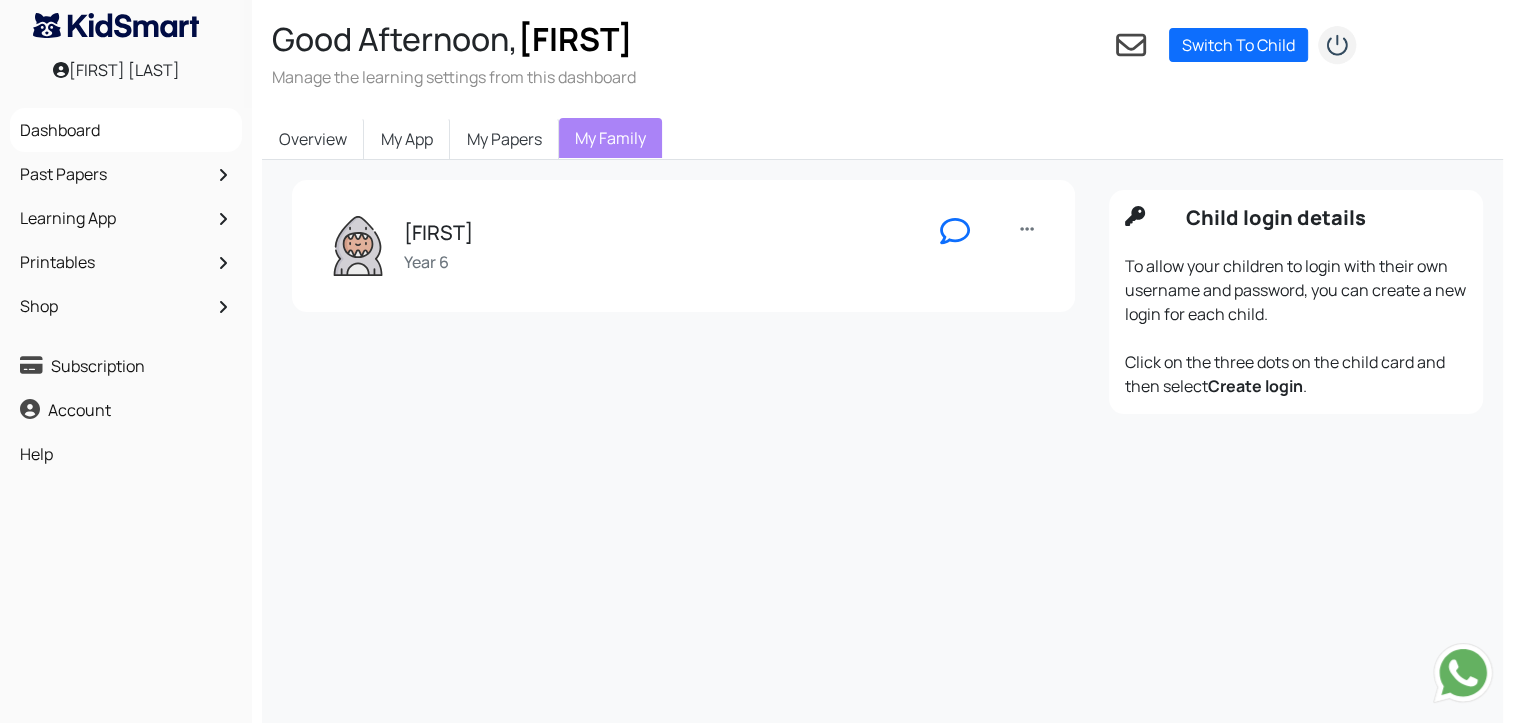 click on "Edit              Login as              Start chat              Create login                           Remove" at bounding box center [1020, 246] 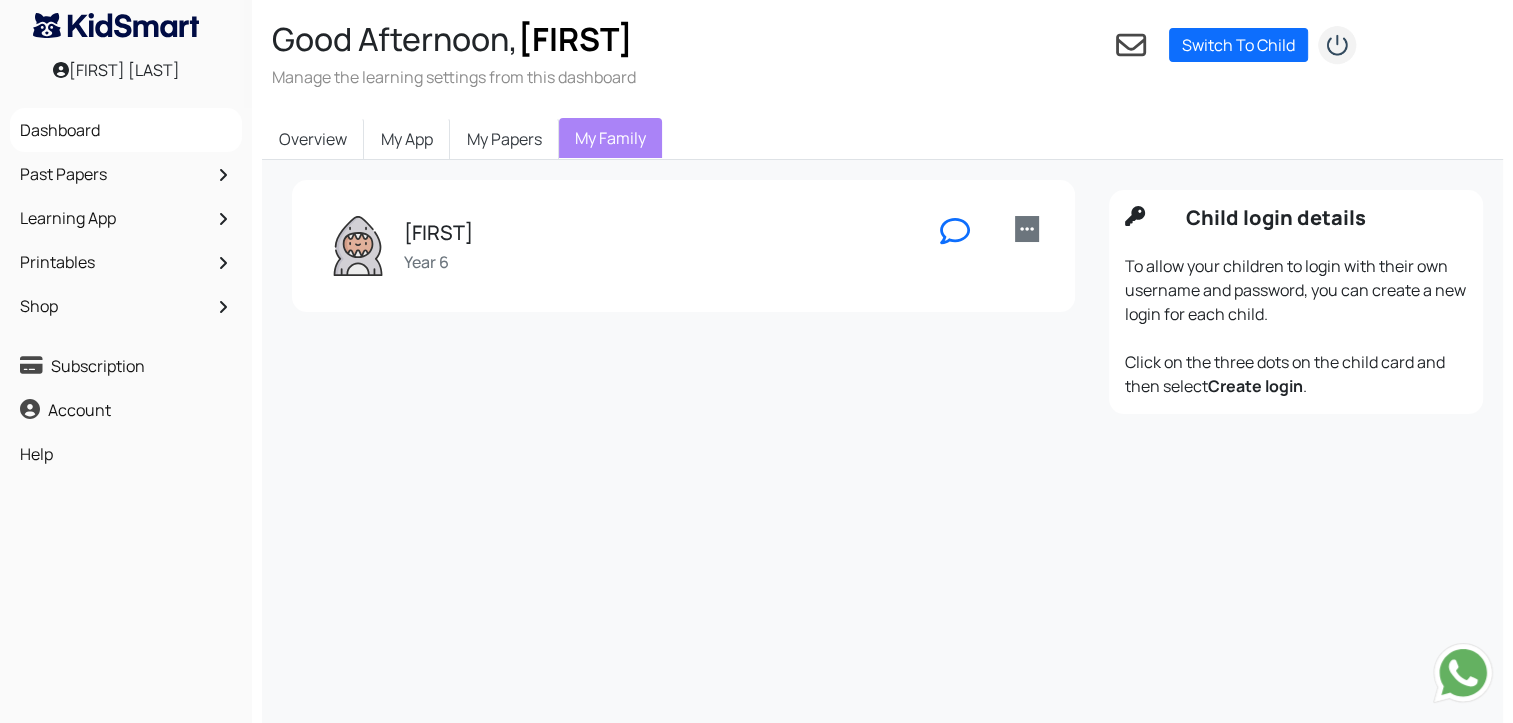 click 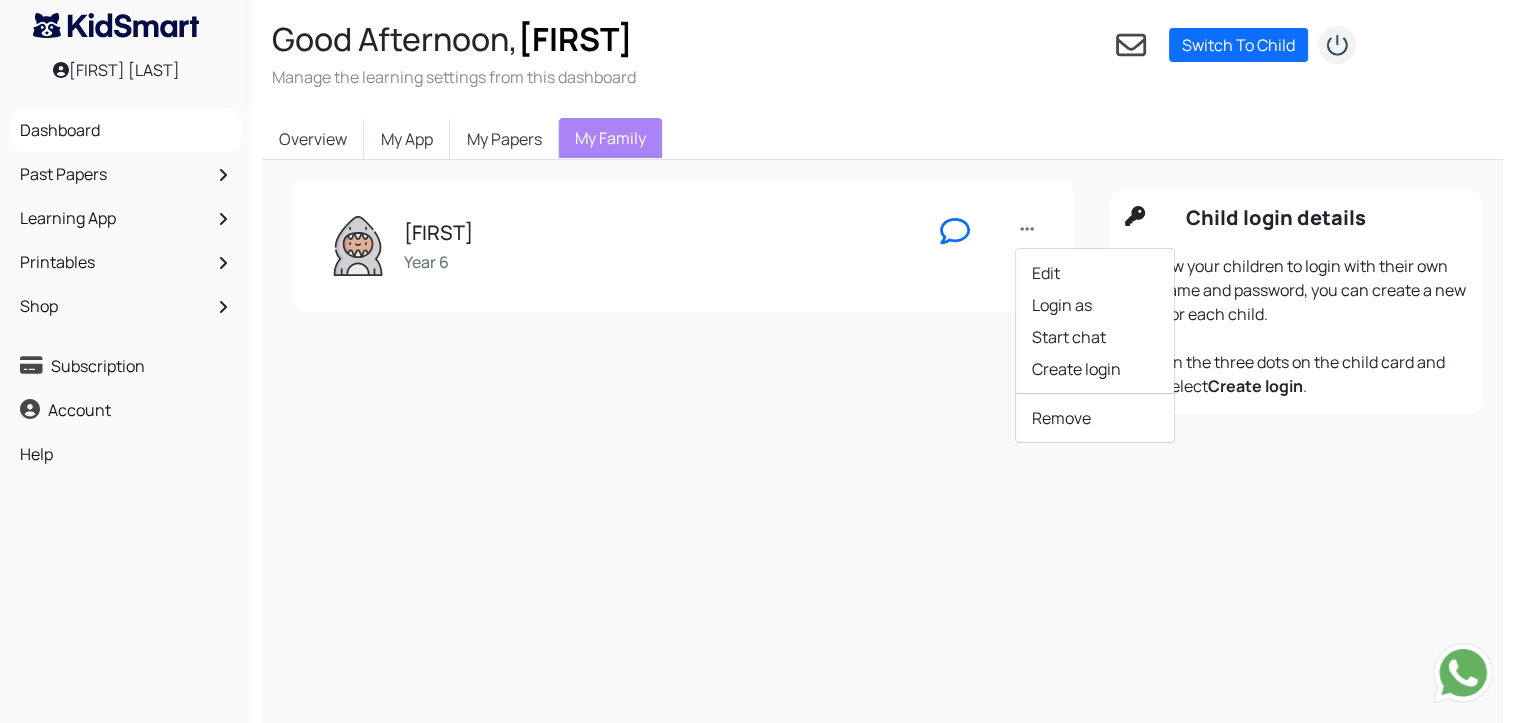 click on "Ayaan                   Year 6                                                                                                                                  Edit              Login as              Start chat              Create login                           Remove" at bounding box center [678, 302] 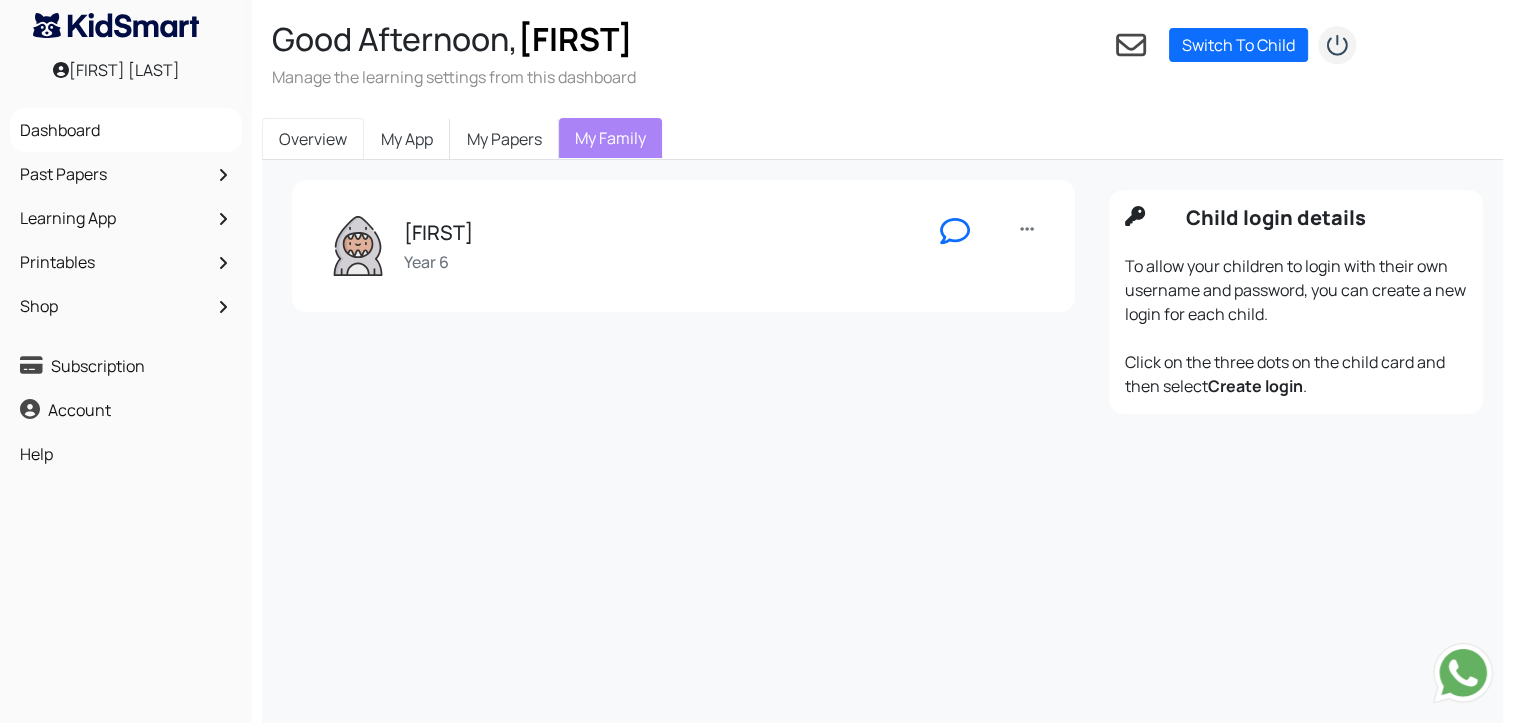 click on "Overview" at bounding box center [313, 139] 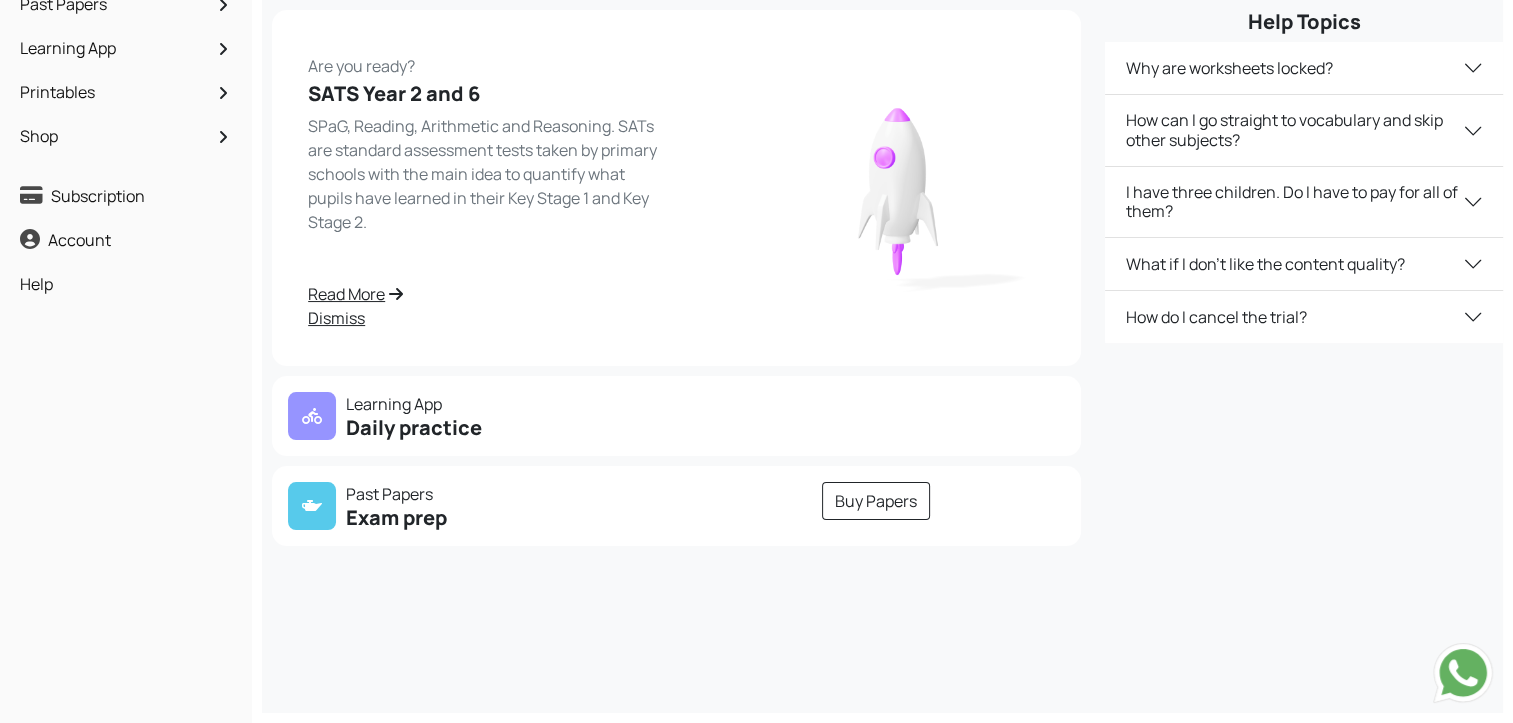 scroll, scrollTop: 206, scrollLeft: 0, axis: vertical 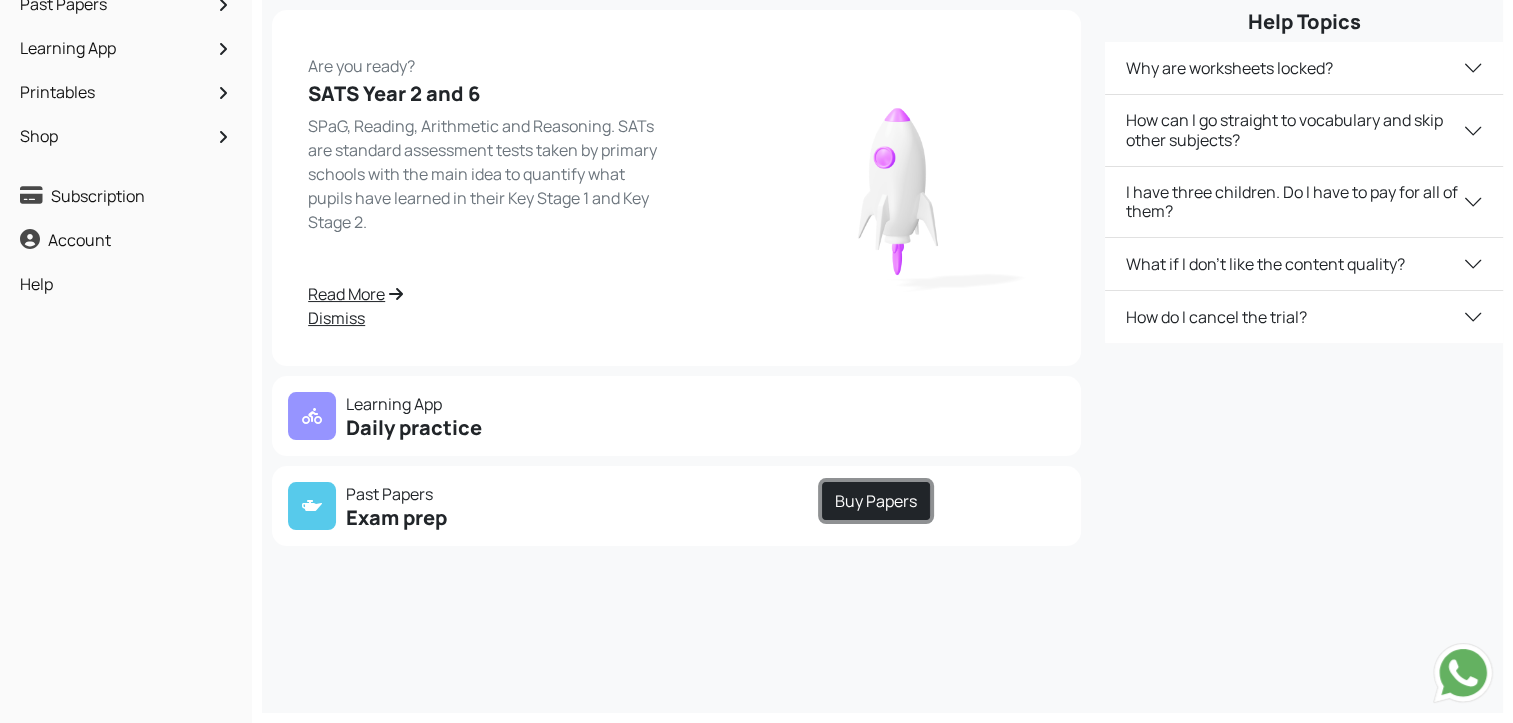 click on "Buy Papers" at bounding box center (876, 501) 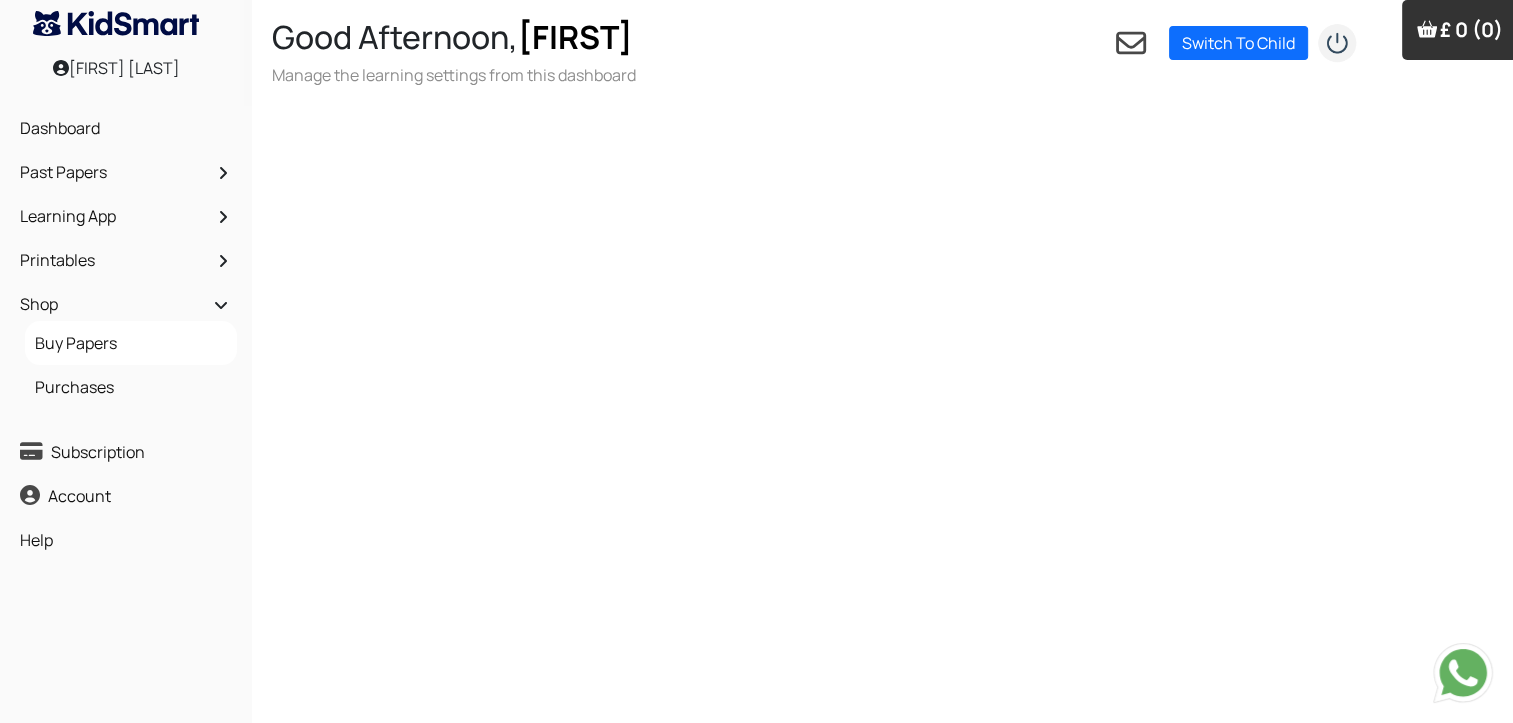 scroll, scrollTop: 0, scrollLeft: 0, axis: both 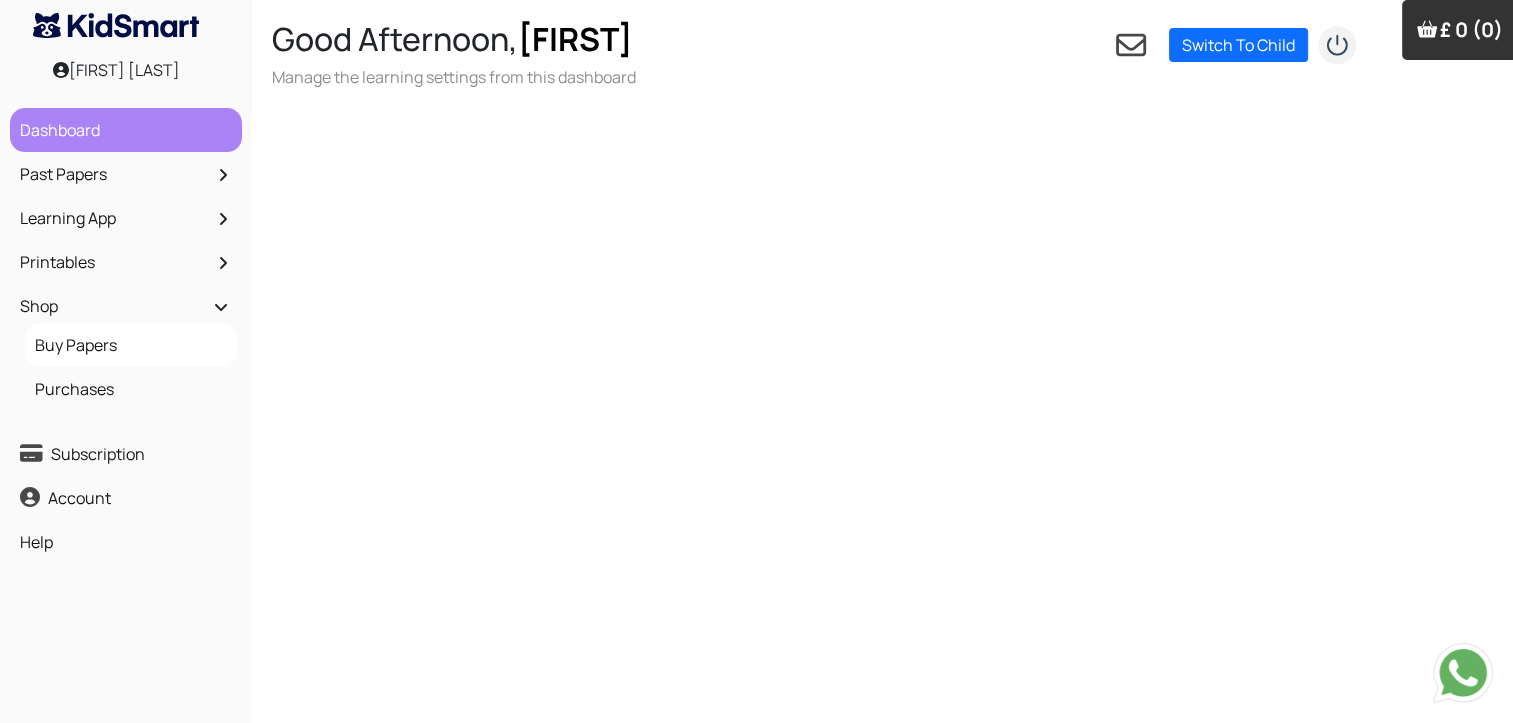 click on "Dashboard" at bounding box center (126, 130) 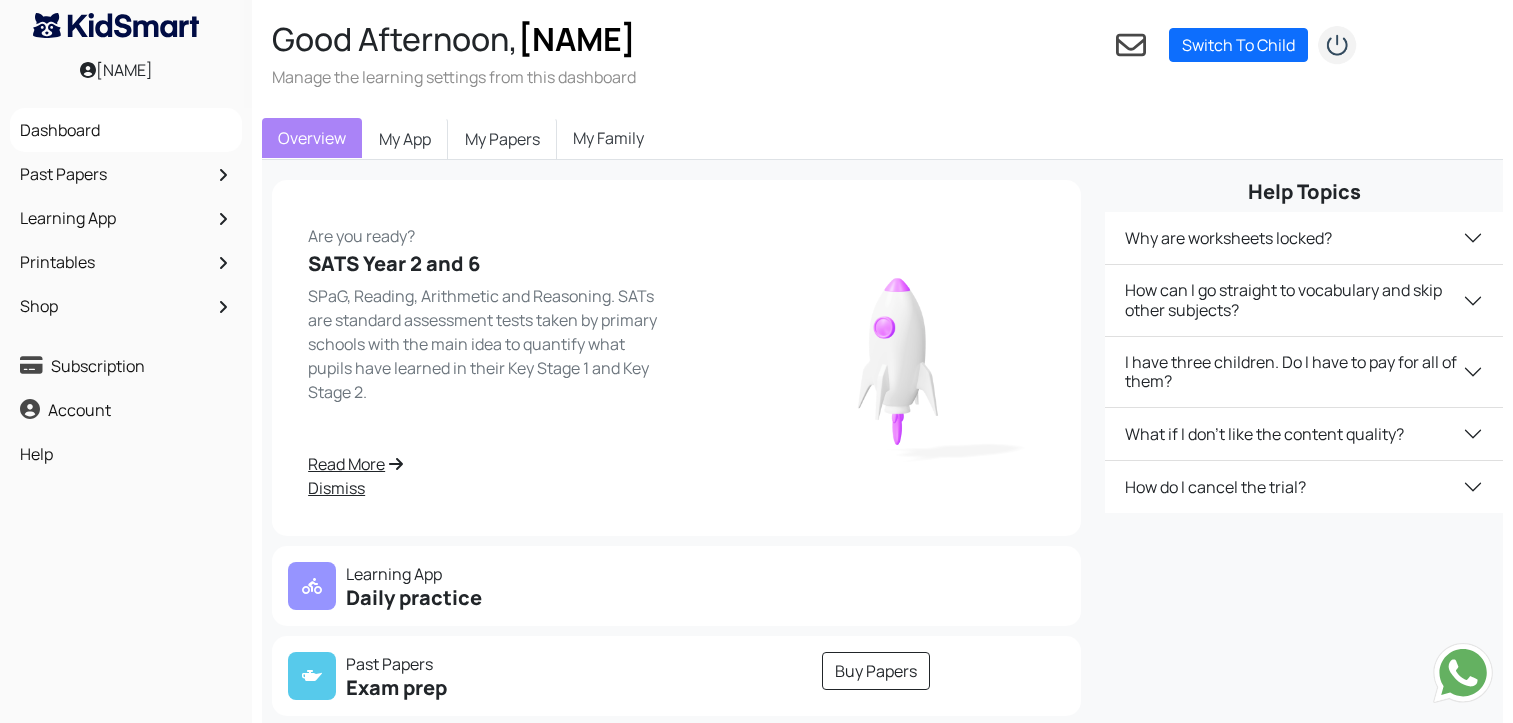 scroll, scrollTop: 0, scrollLeft: 0, axis: both 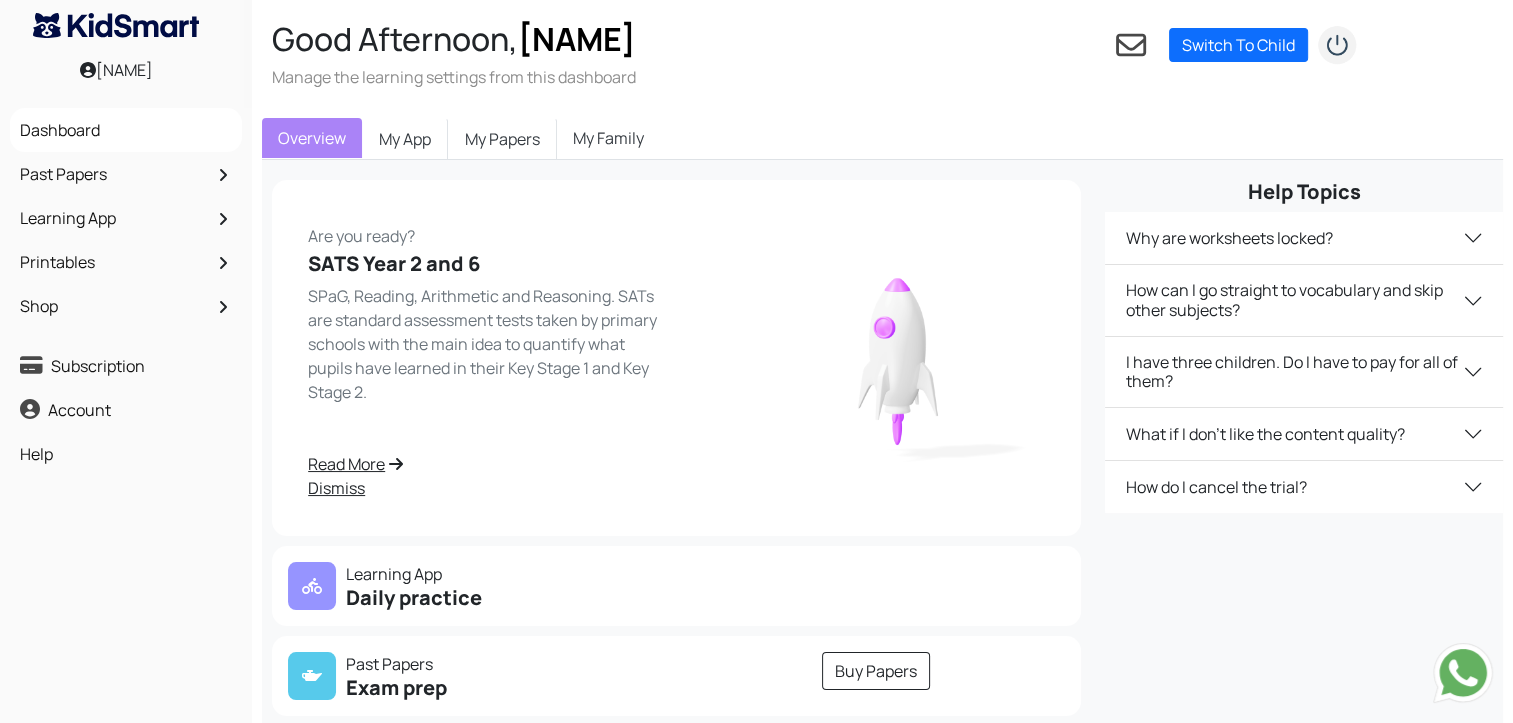 click on "Good Afternoon, [NAME] Manage the learning settings from this dashboard
Settings
Parental control
Setup target for your child
customise learning experience
Change Paasword
1
Switch To Child
You need to  Add a child
[NAME]      Open dashboard" at bounding box center [892, 54] 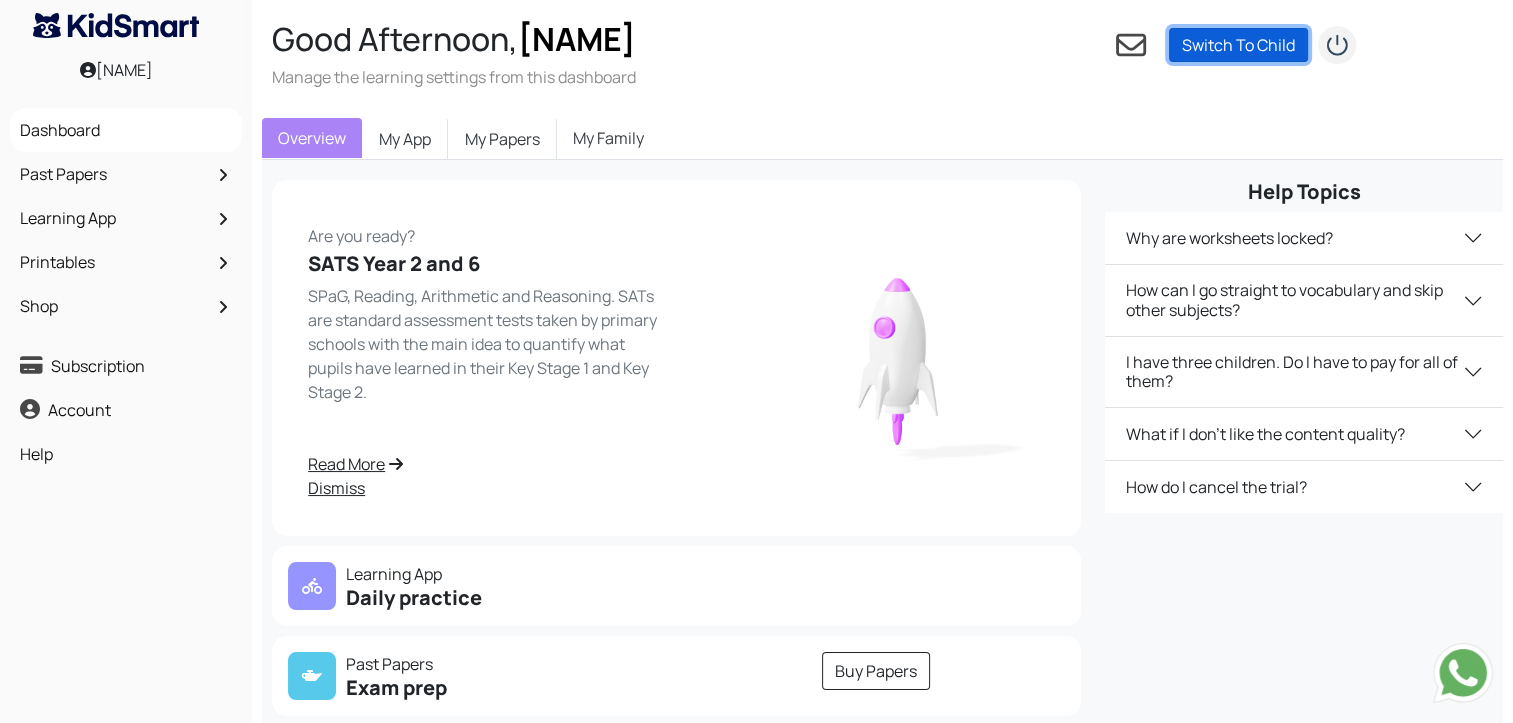 click on "Switch To Child" at bounding box center (1238, 45) 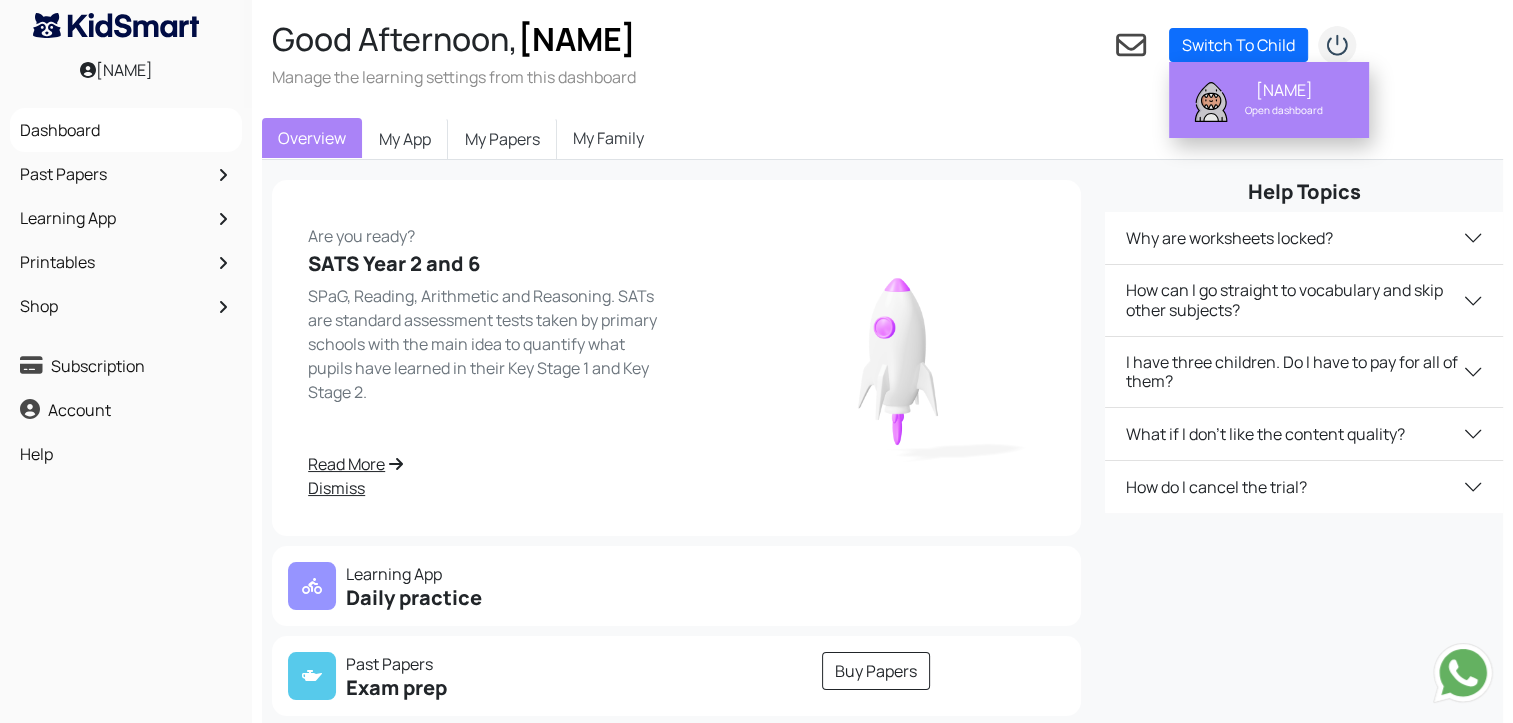 click on "[NAME]" at bounding box center (1284, 90) 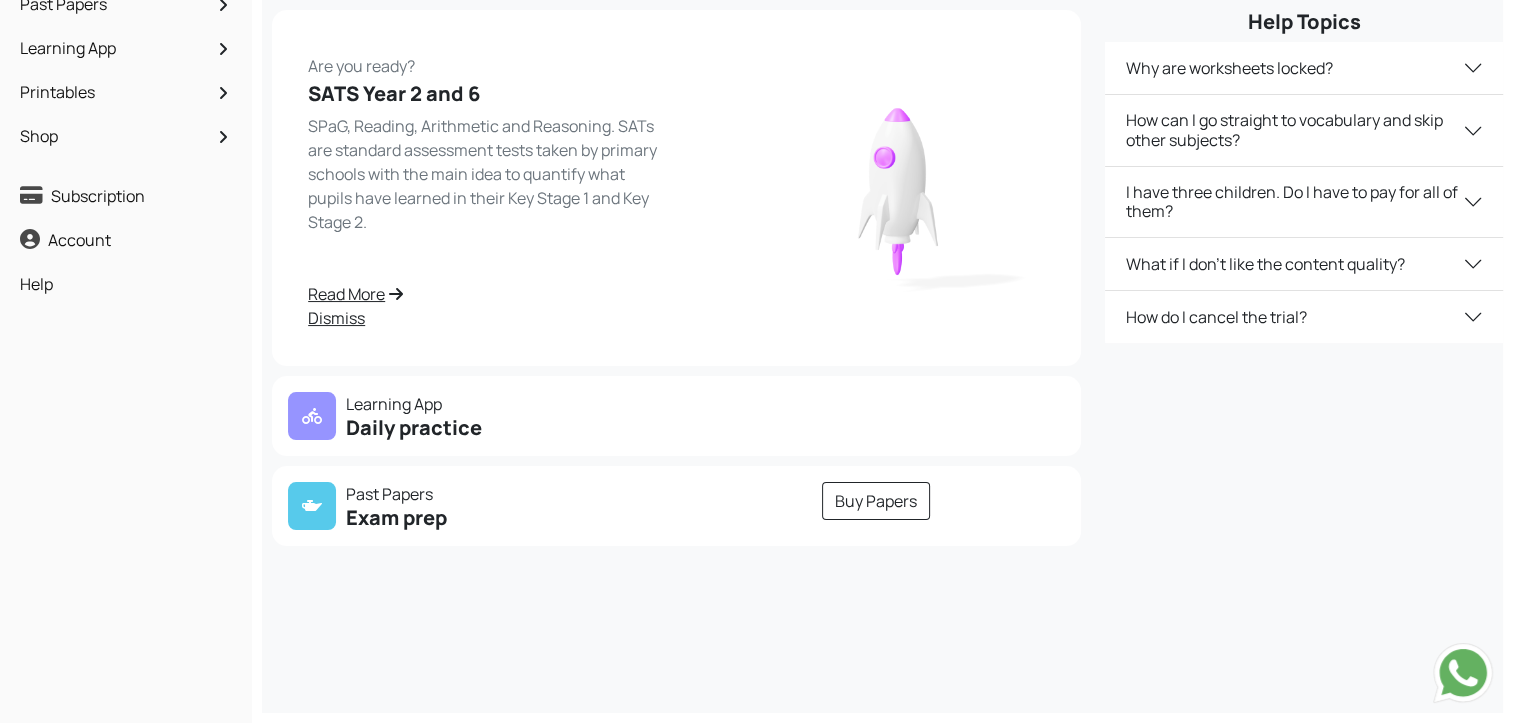 scroll, scrollTop: 200, scrollLeft: 0, axis: vertical 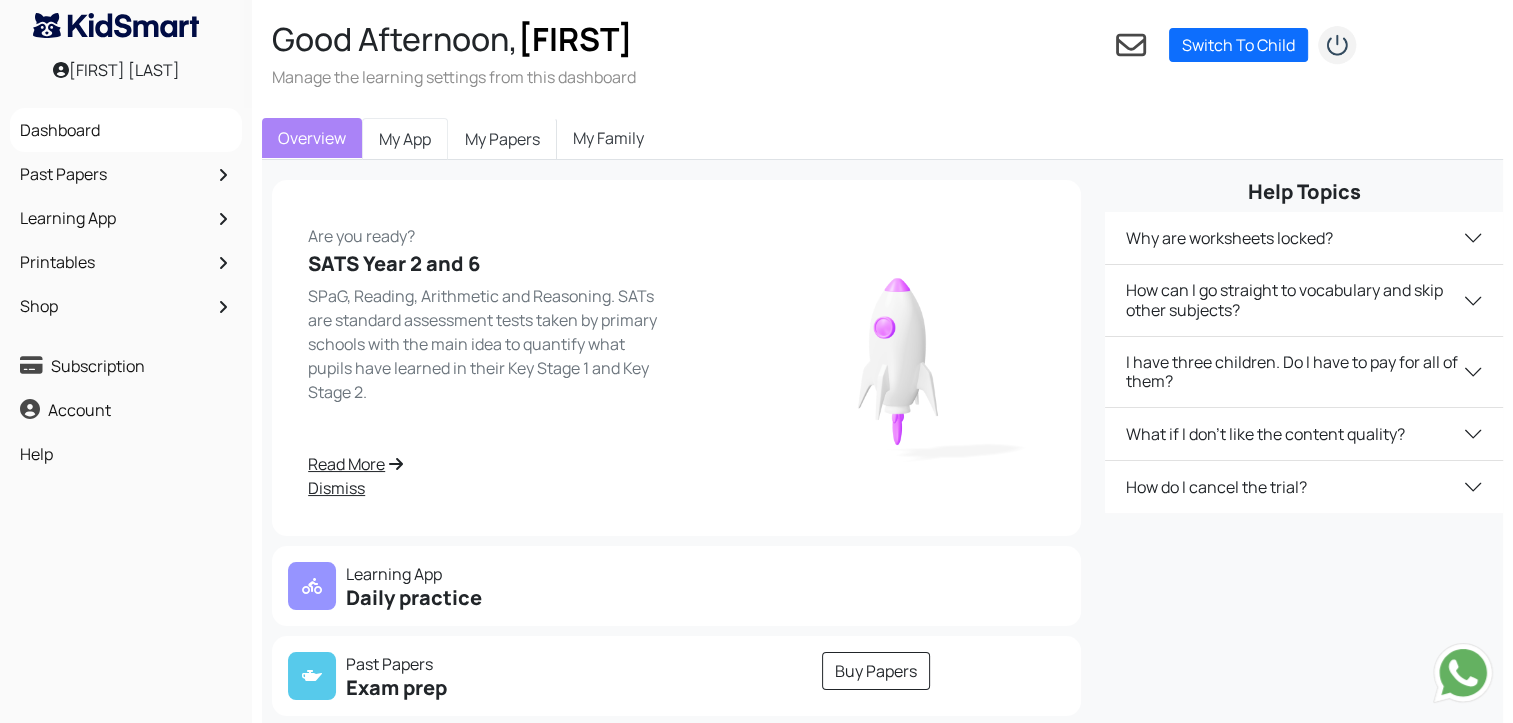 click on "My App" at bounding box center (405, 139) 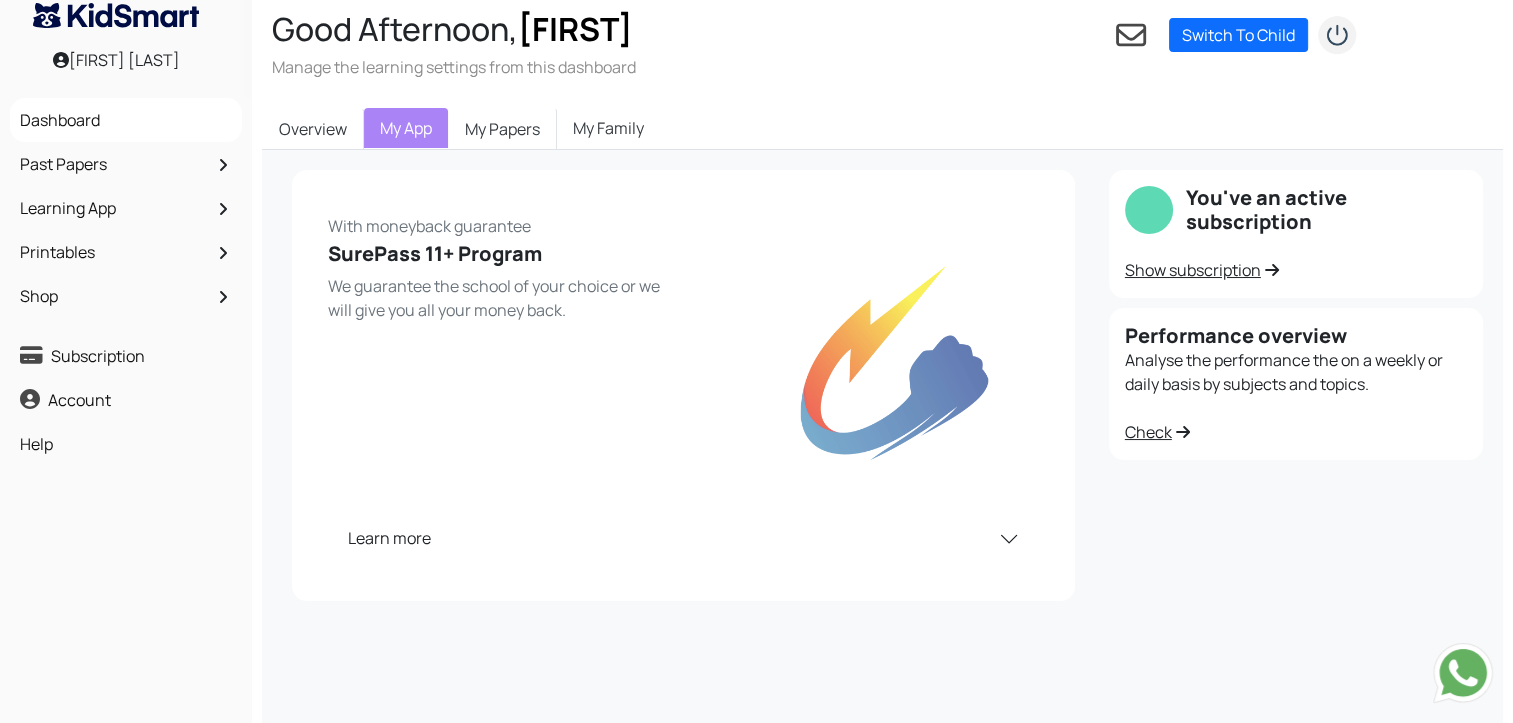 scroll, scrollTop: 6, scrollLeft: 0, axis: vertical 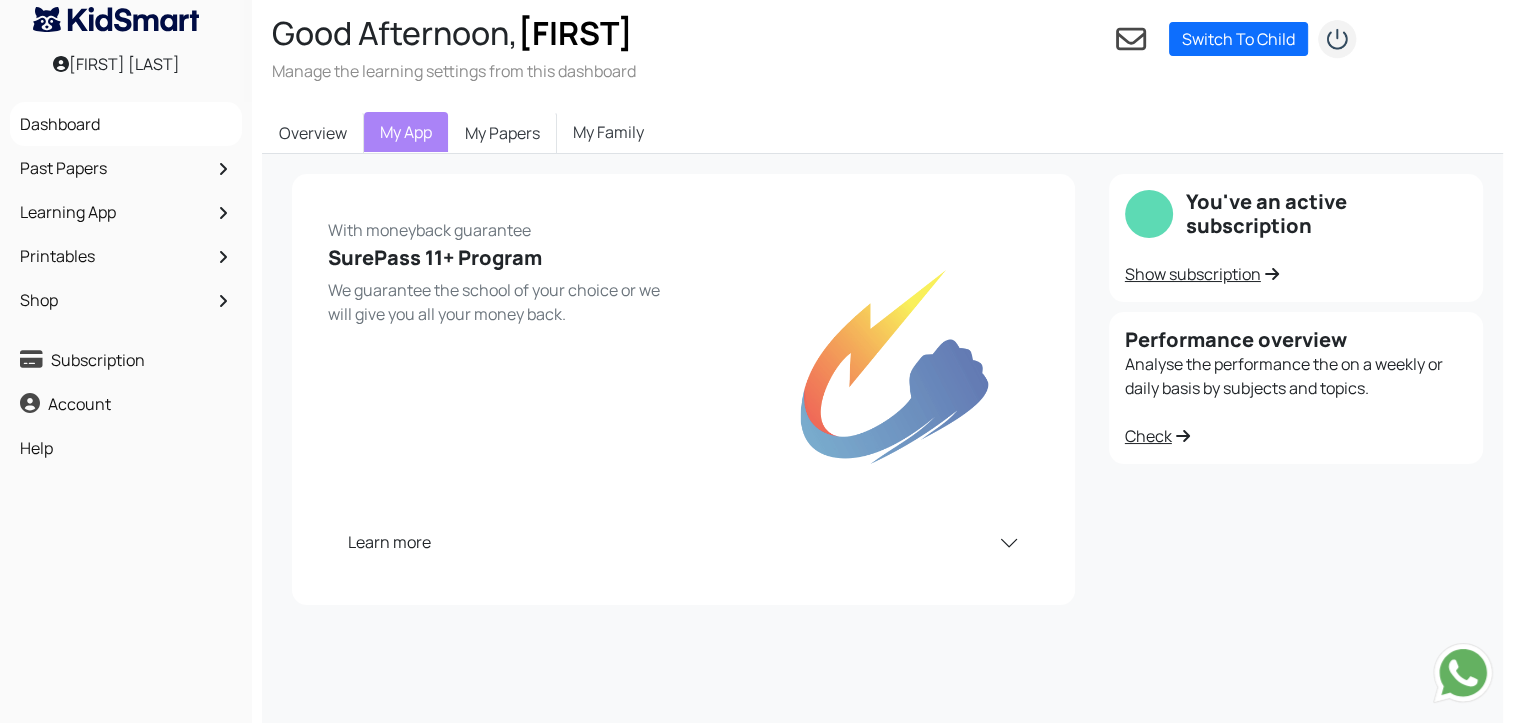 click on "Show subscription" at bounding box center (1202, 274) 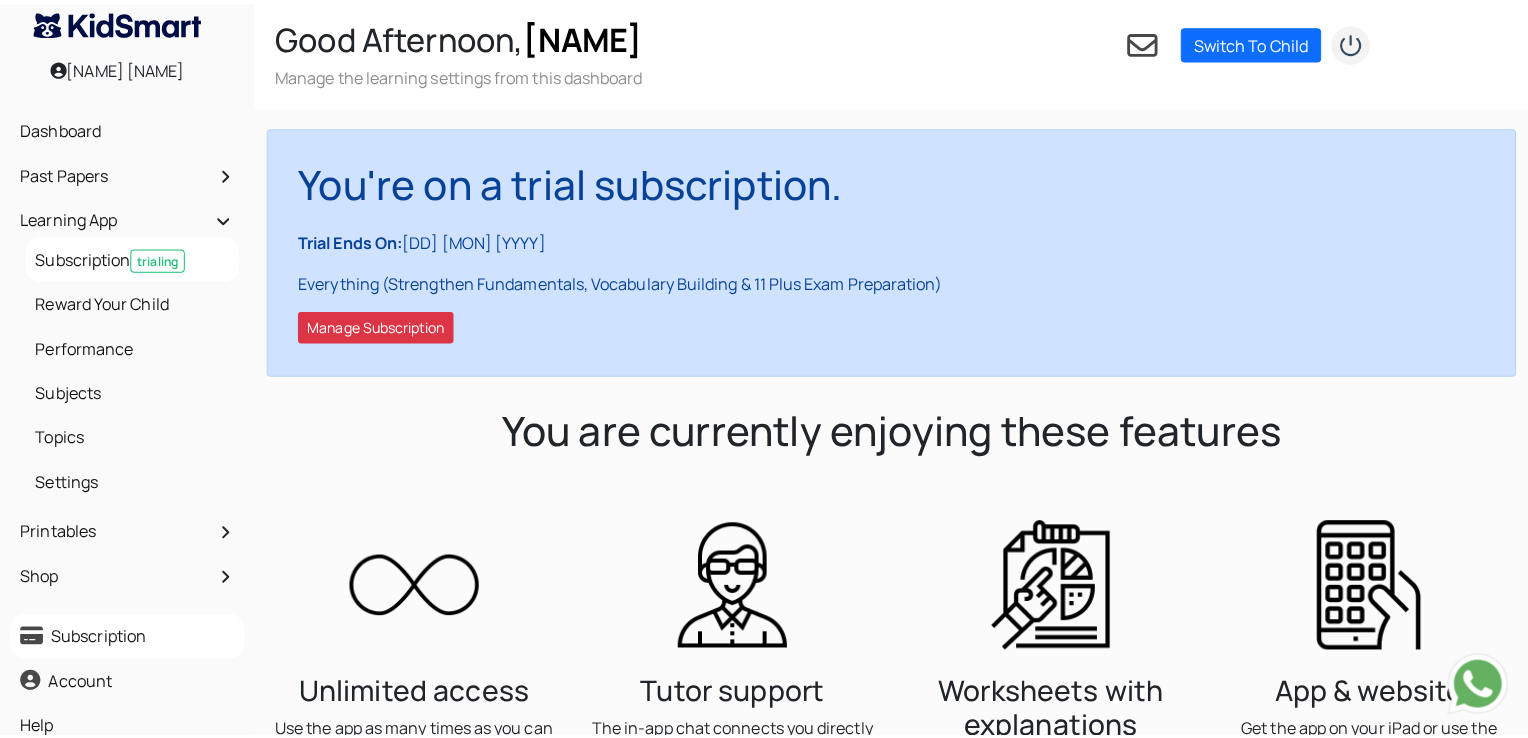 scroll, scrollTop: 0, scrollLeft: 0, axis: both 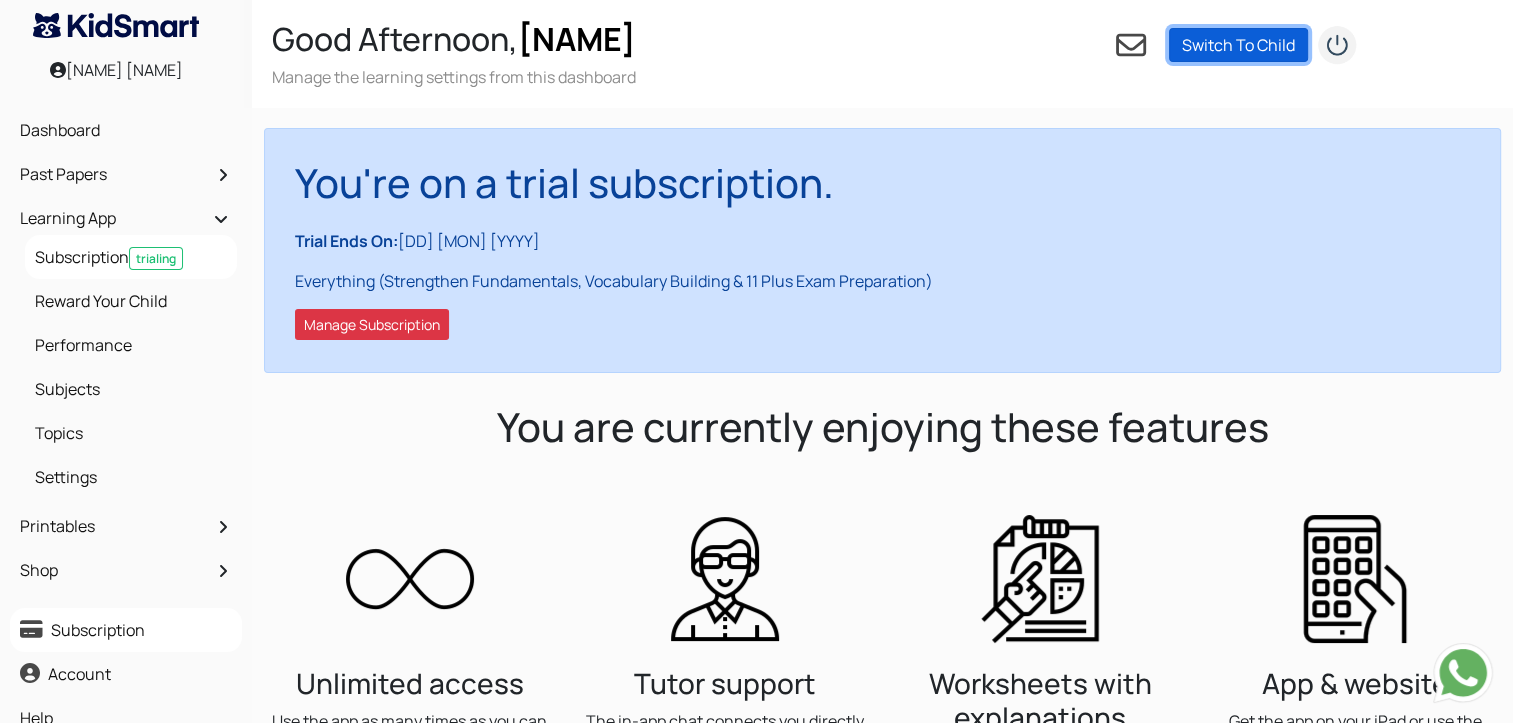 click on "Switch To Child" at bounding box center [1238, 45] 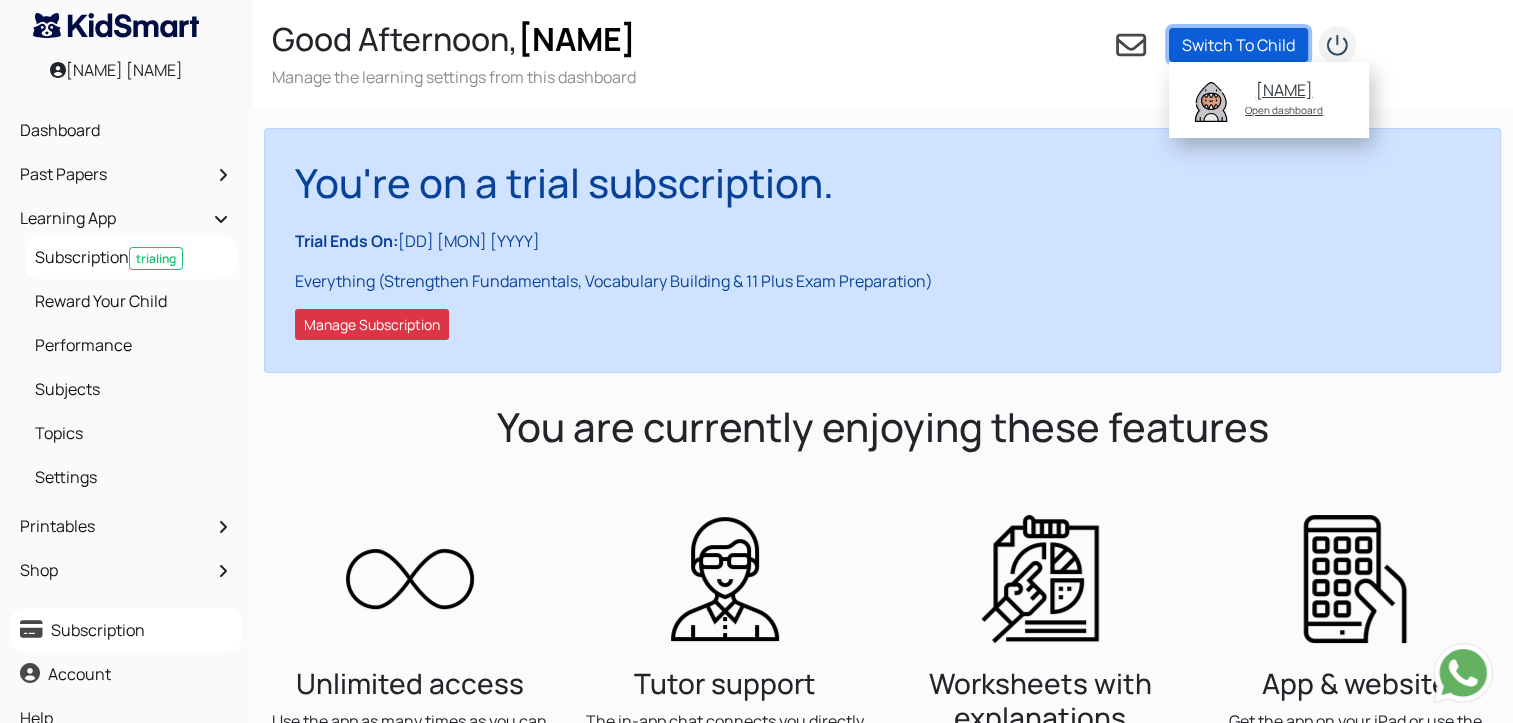 drag, startPoint x: 1190, startPoint y: 94, endPoint x: 1200, endPoint y: 54, distance: 41.231056 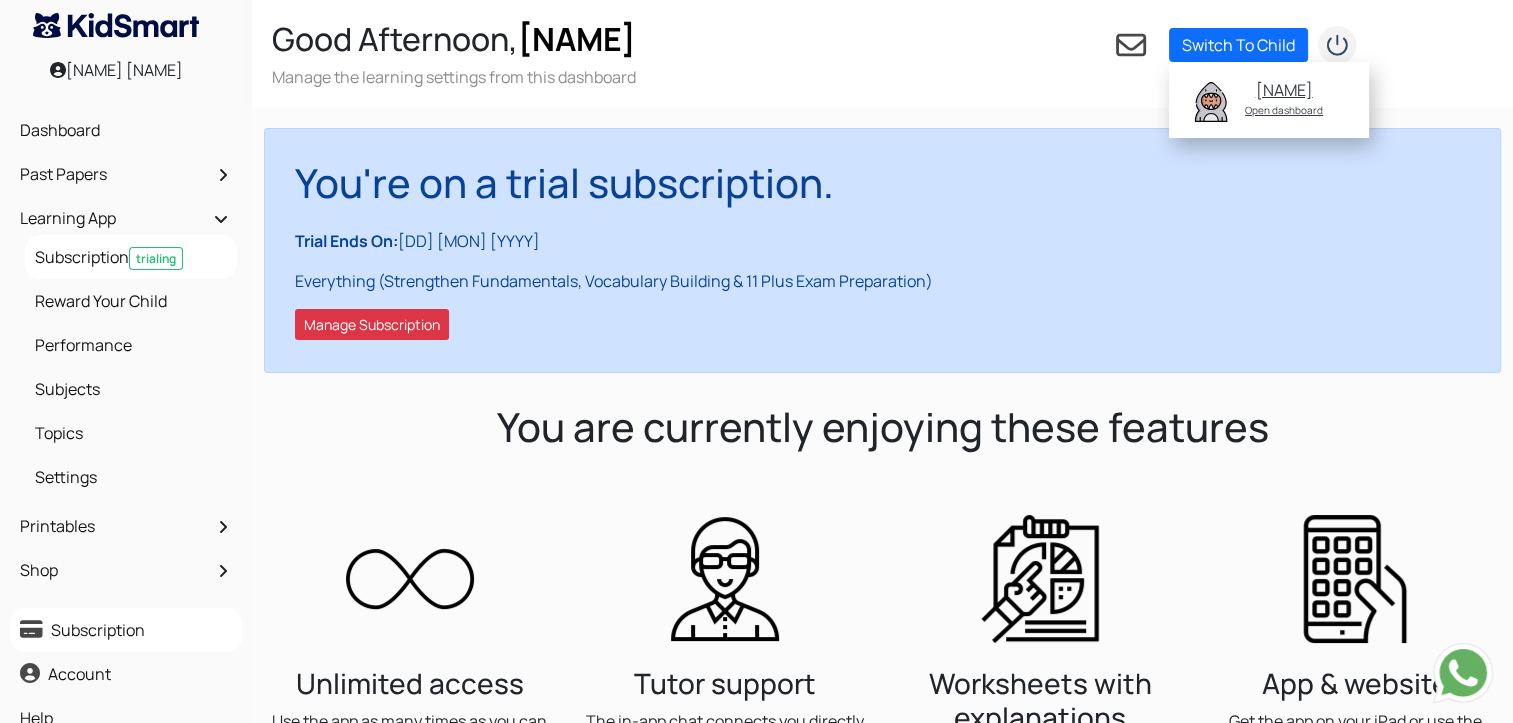 drag, startPoint x: 1200, startPoint y: 54, endPoint x: 1124, endPoint y: 59, distance: 76.1643 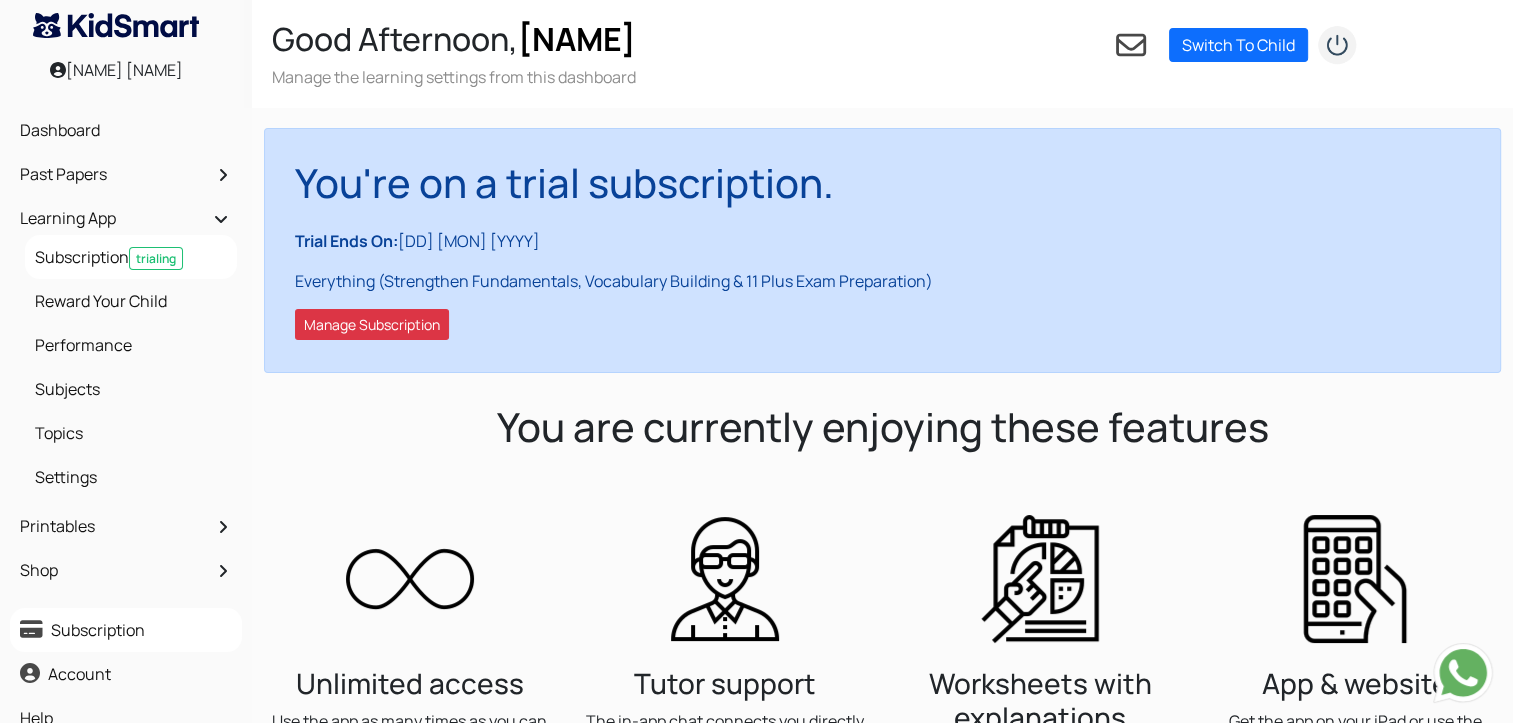 click 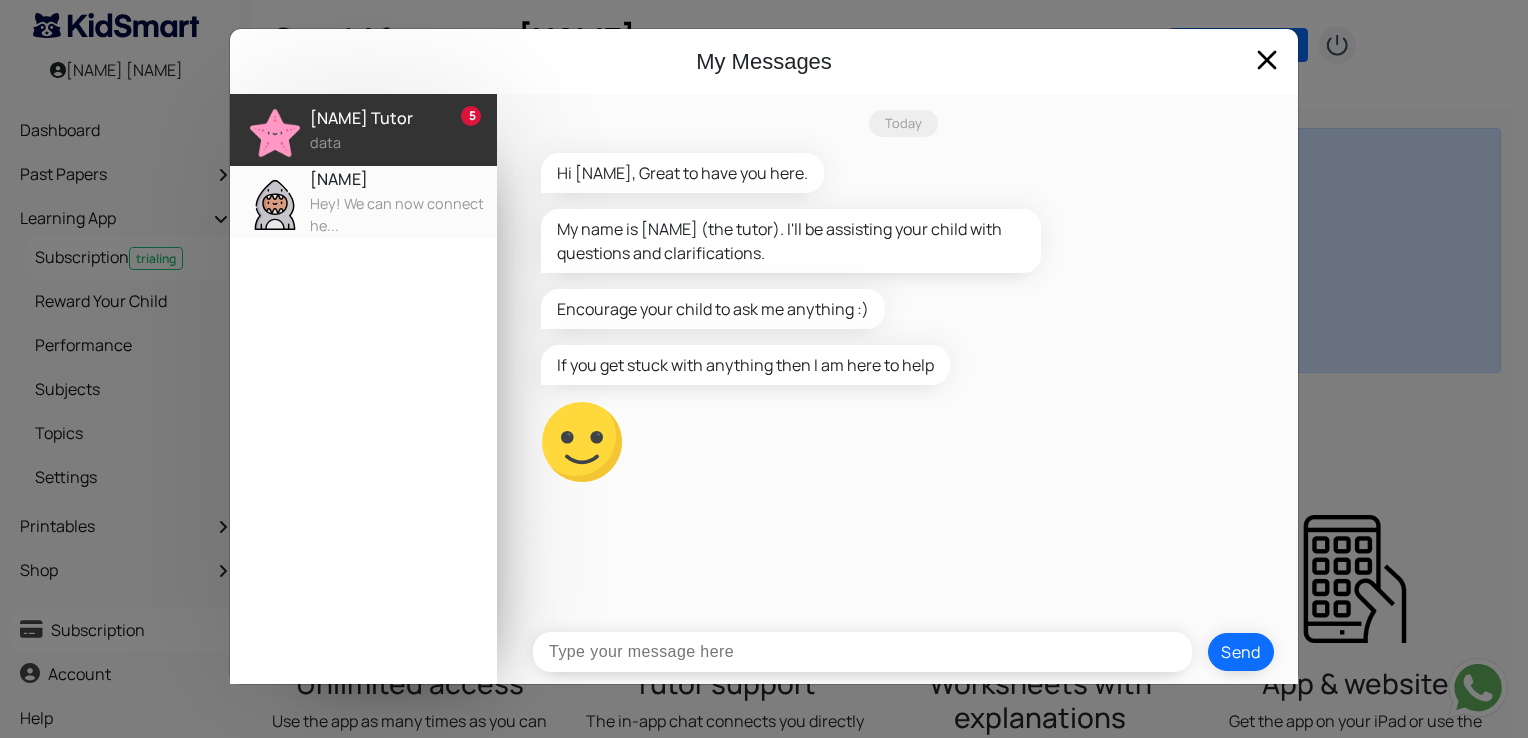 click at bounding box center [862, 652] 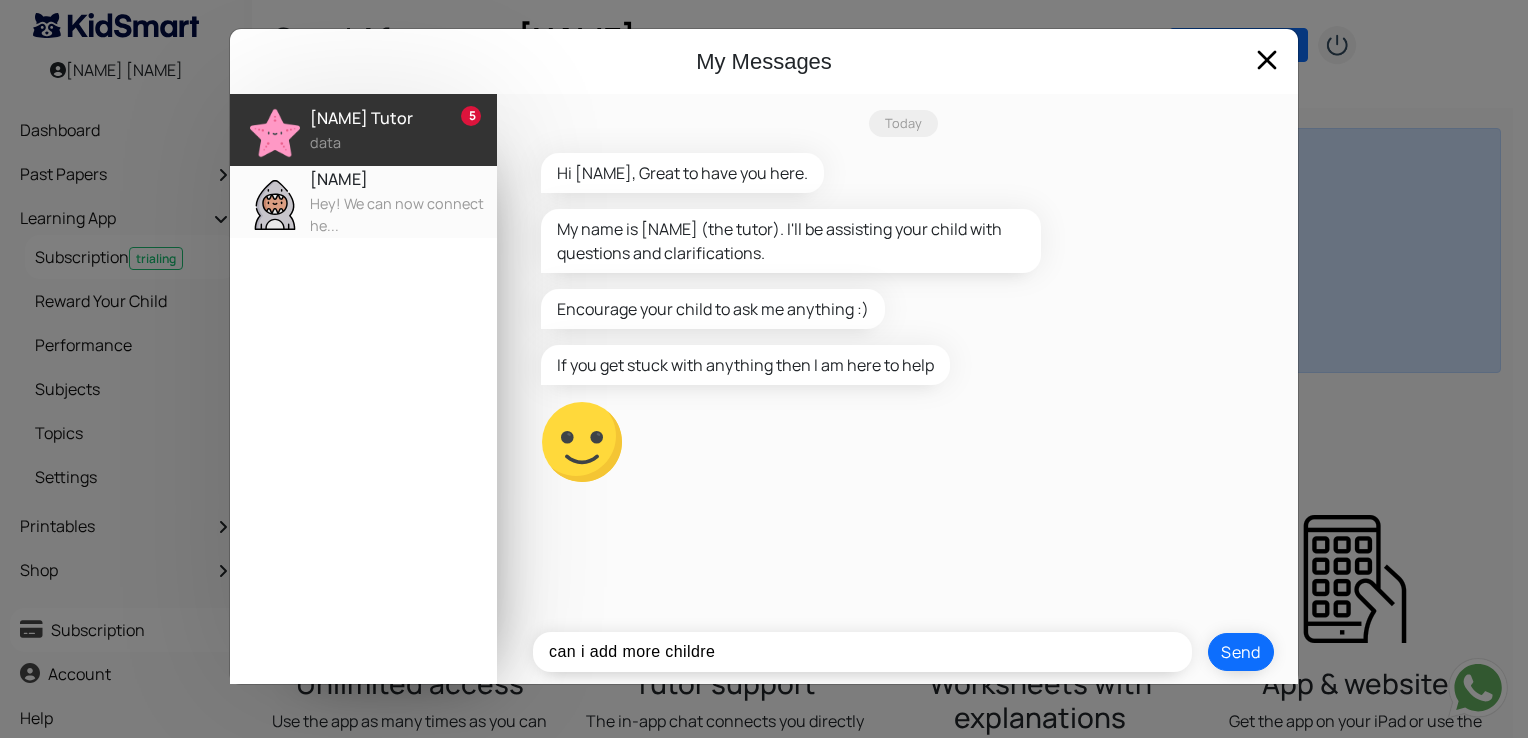 type on "can i add more children" 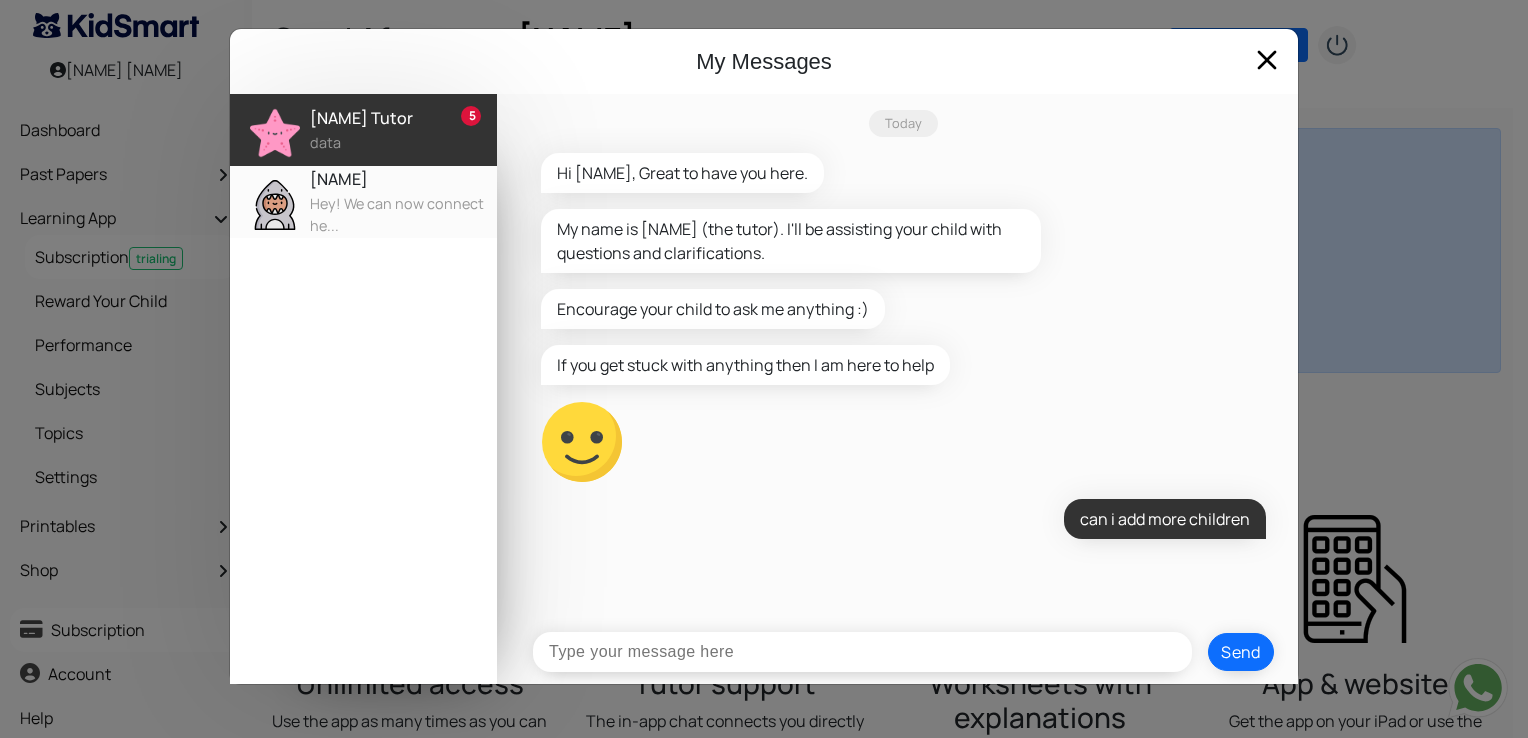 scroll, scrollTop: 89, scrollLeft: 0, axis: vertical 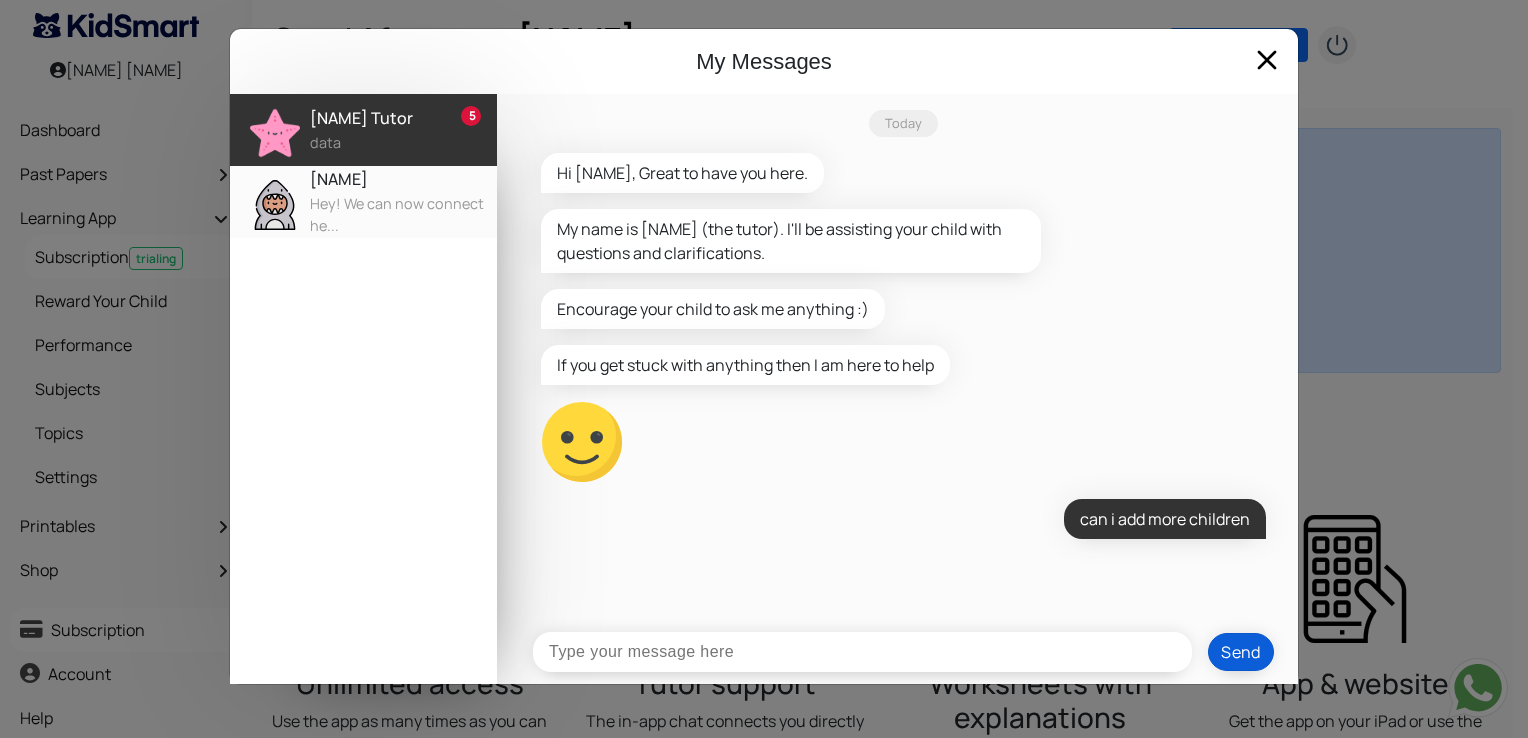 click on "Send" at bounding box center [1241, 652] 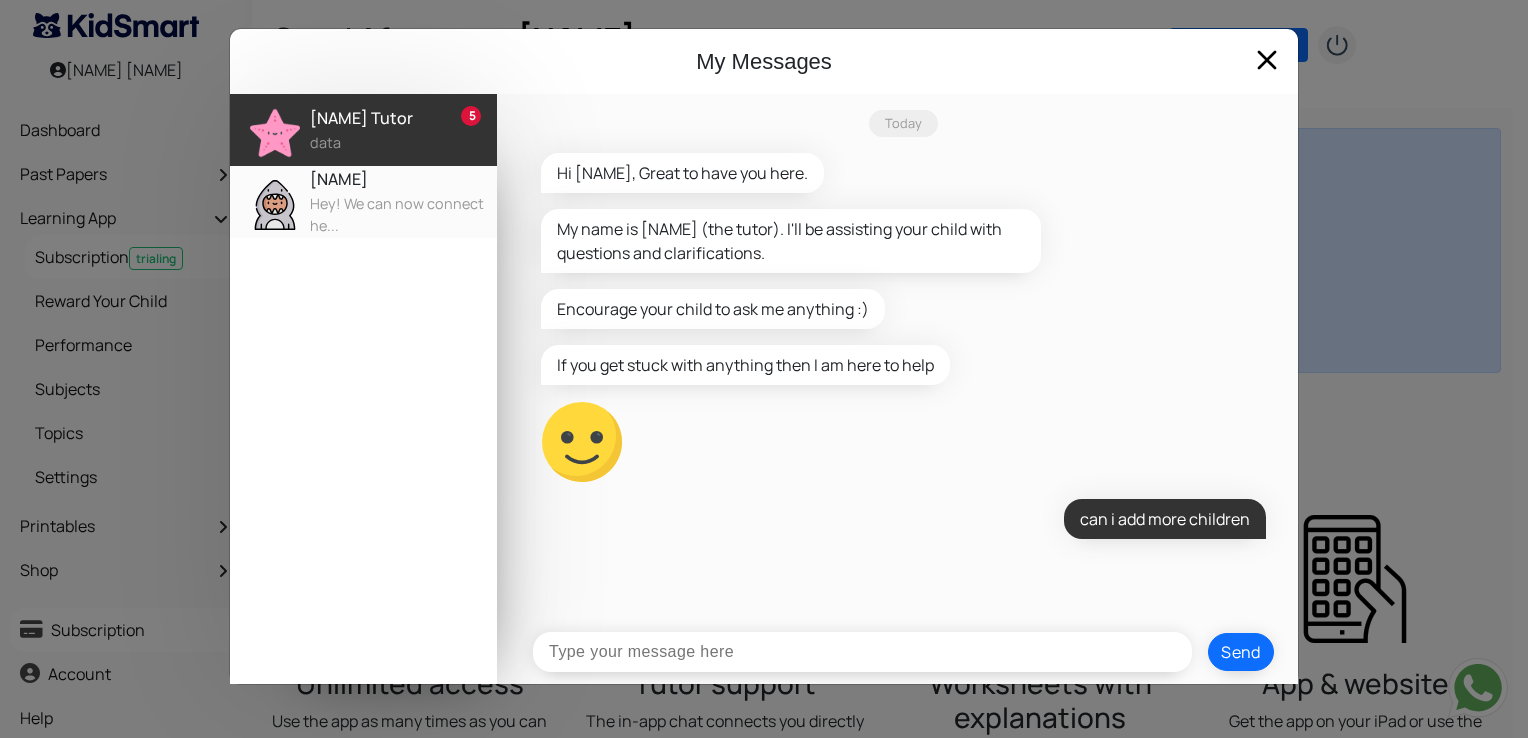 click at bounding box center [862, 652] 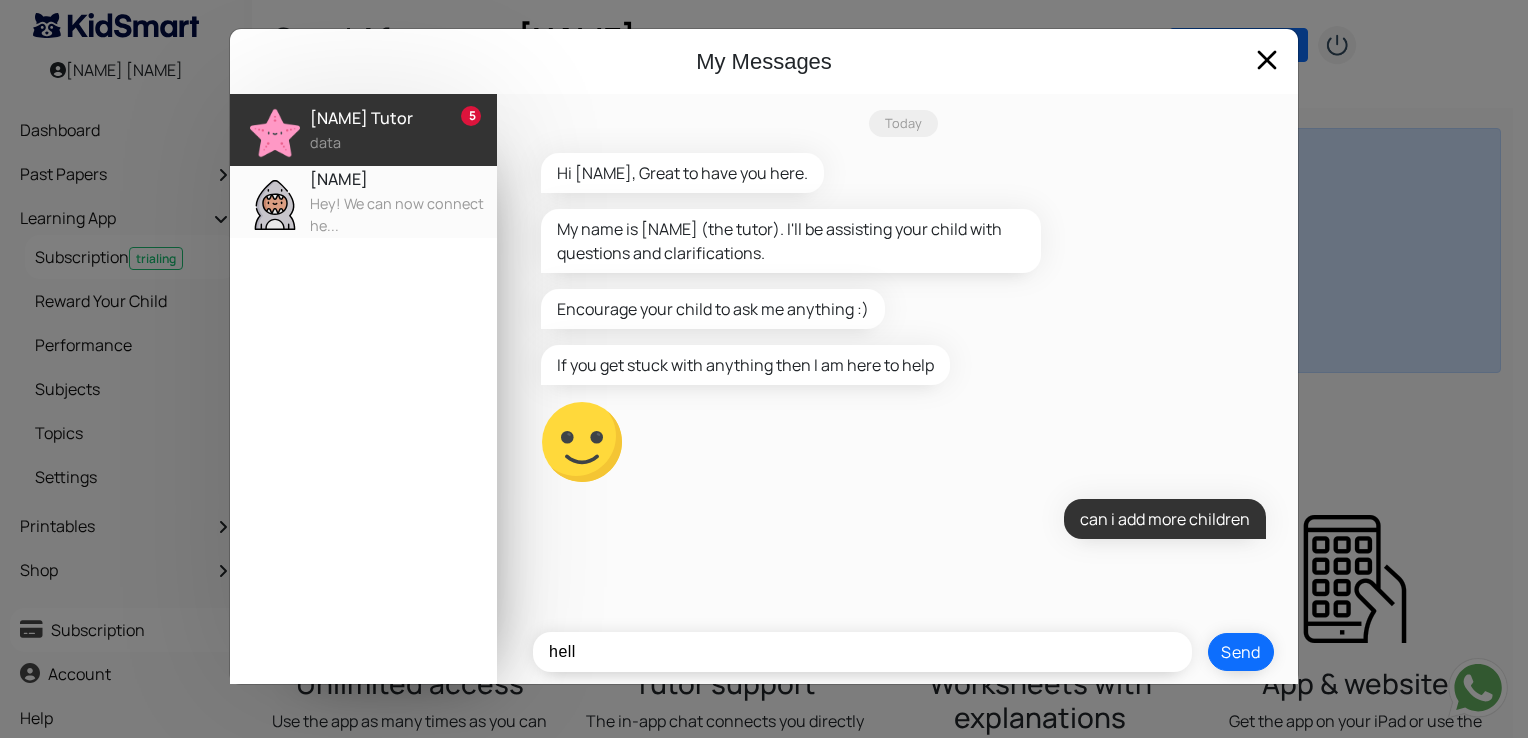 type on "hello" 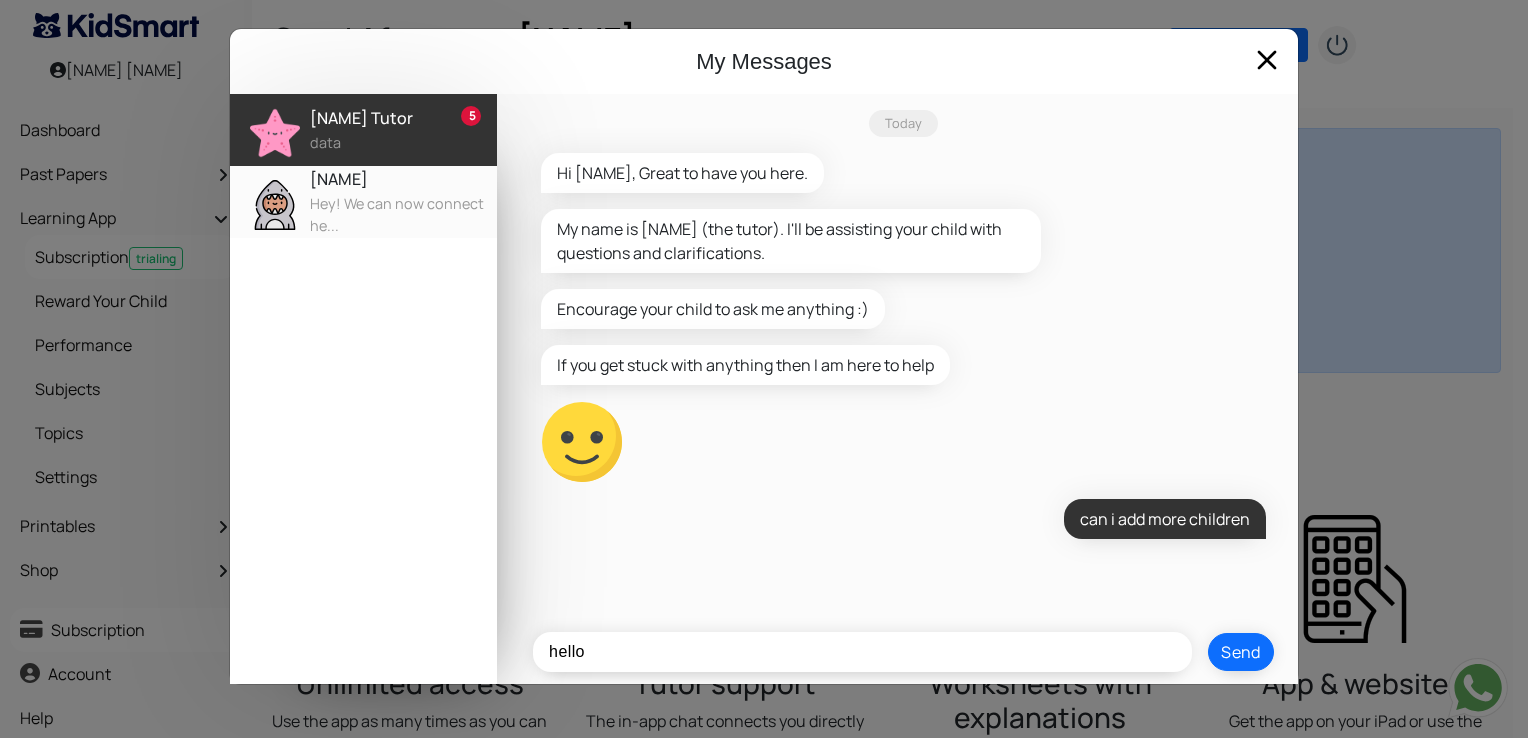 type 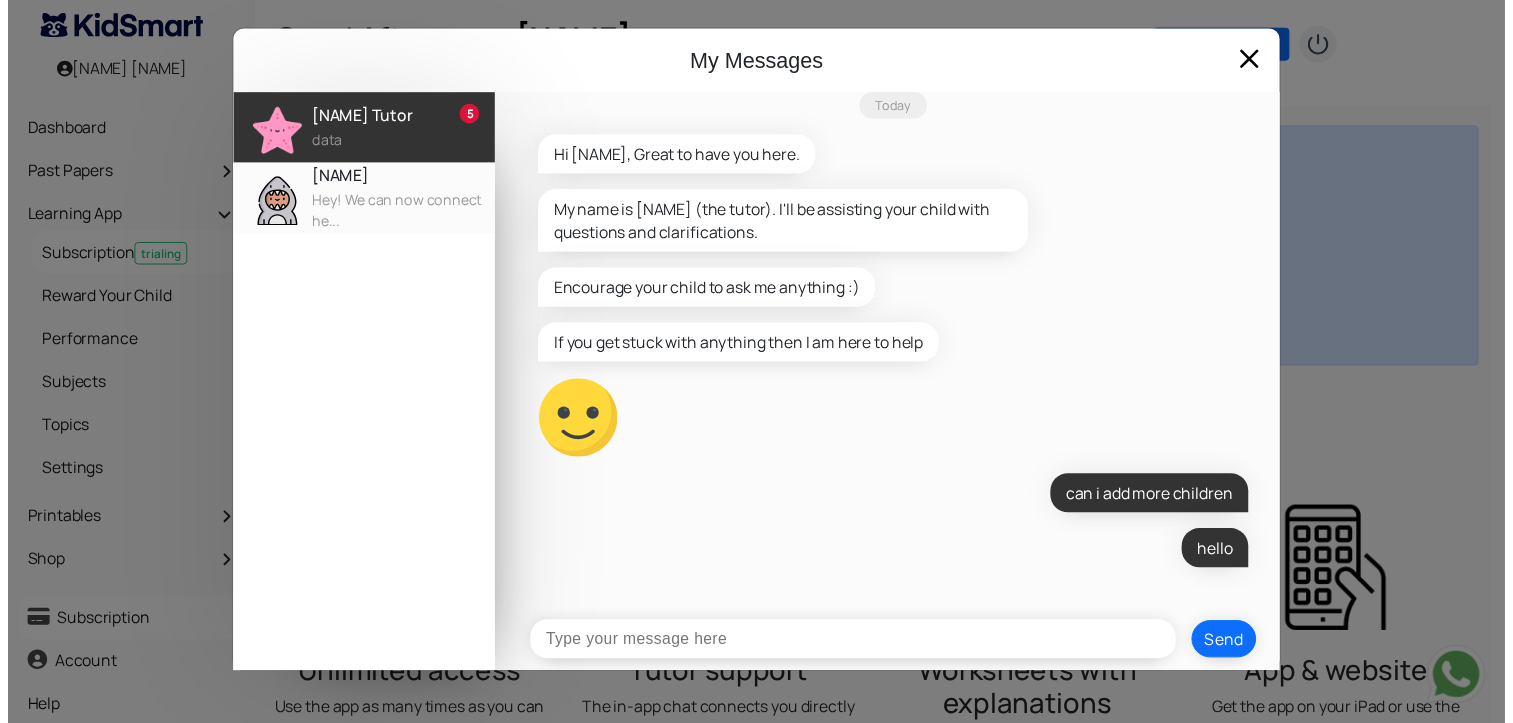 scroll, scrollTop: 159, scrollLeft: 0, axis: vertical 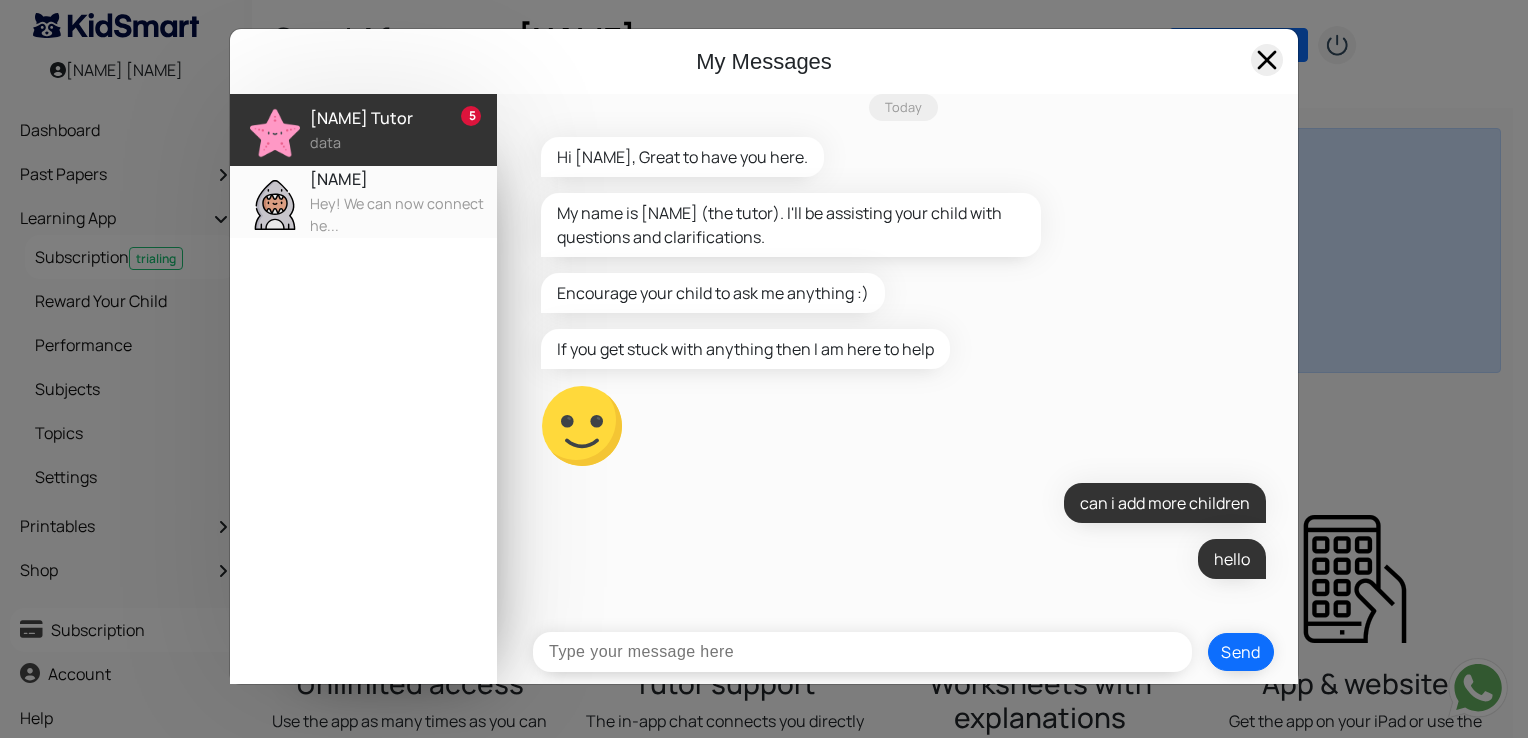 click at bounding box center (1267, 60) 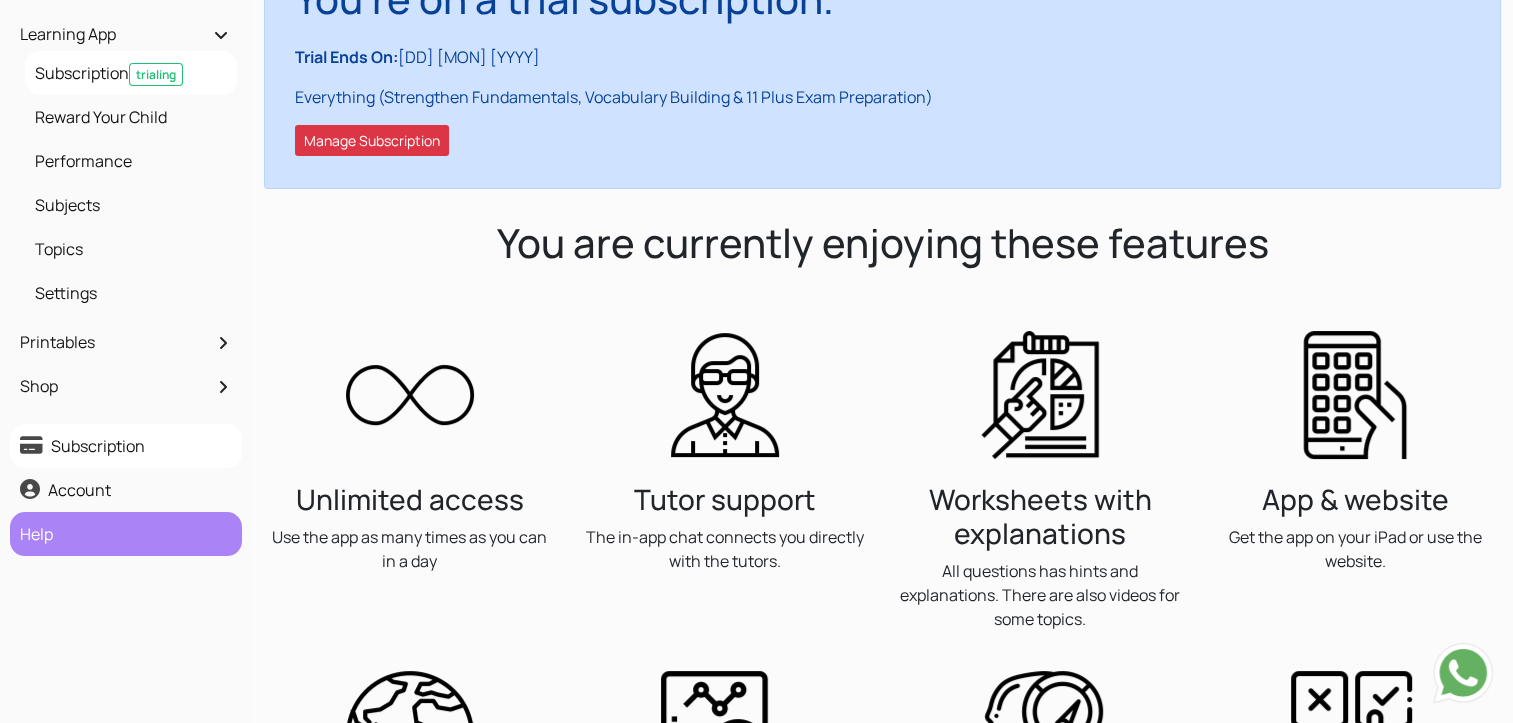 scroll, scrollTop: 200, scrollLeft: 0, axis: vertical 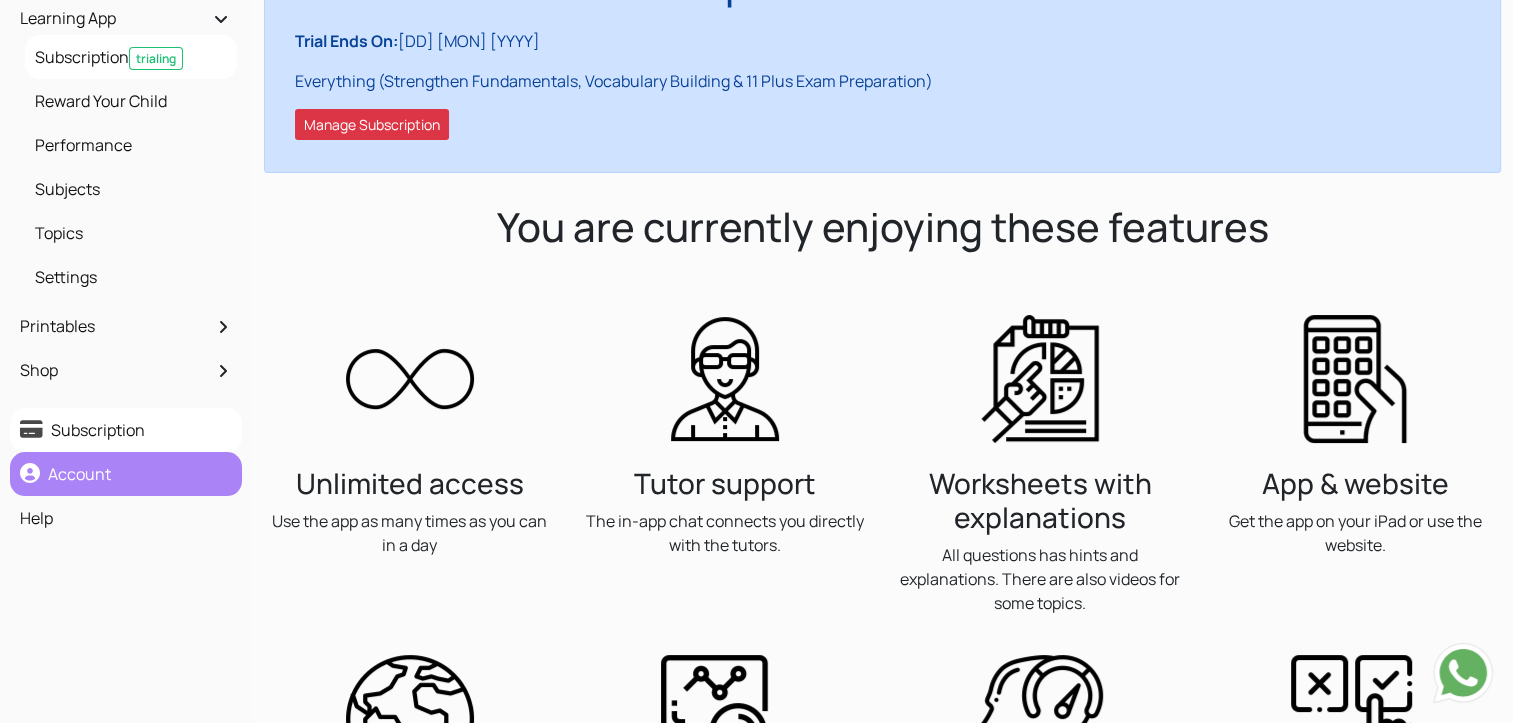 click on "Account" at bounding box center [126, 474] 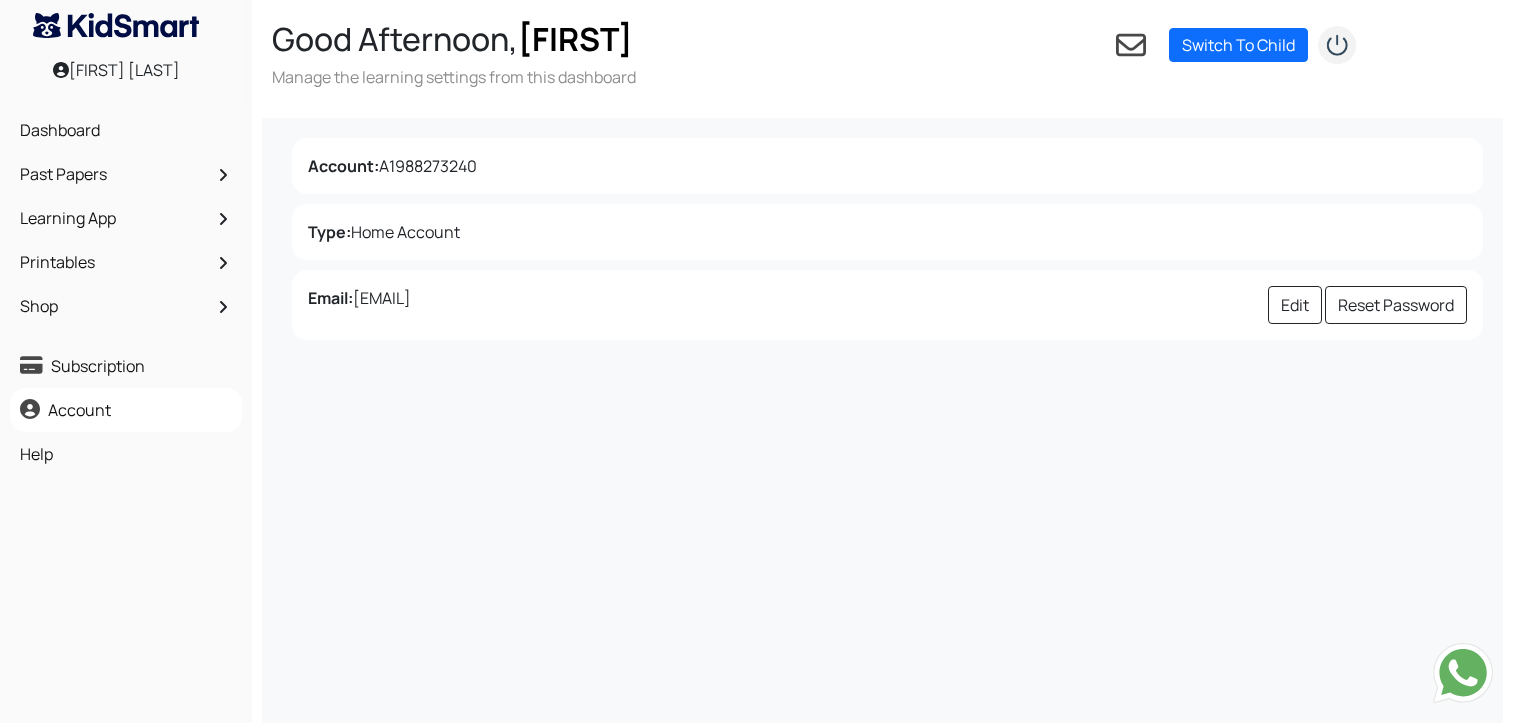 scroll, scrollTop: 0, scrollLeft: 0, axis: both 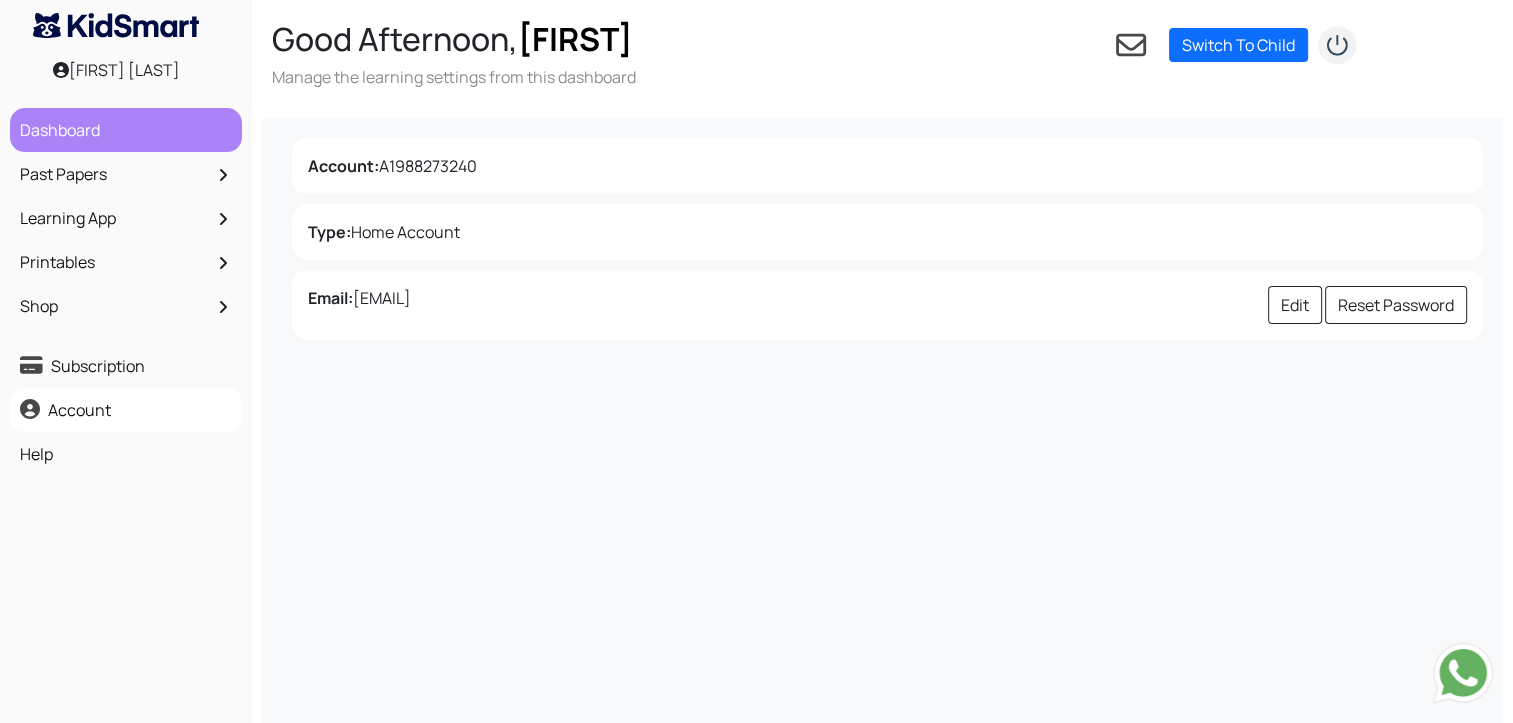 click on "Dashboard" at bounding box center [126, 130] 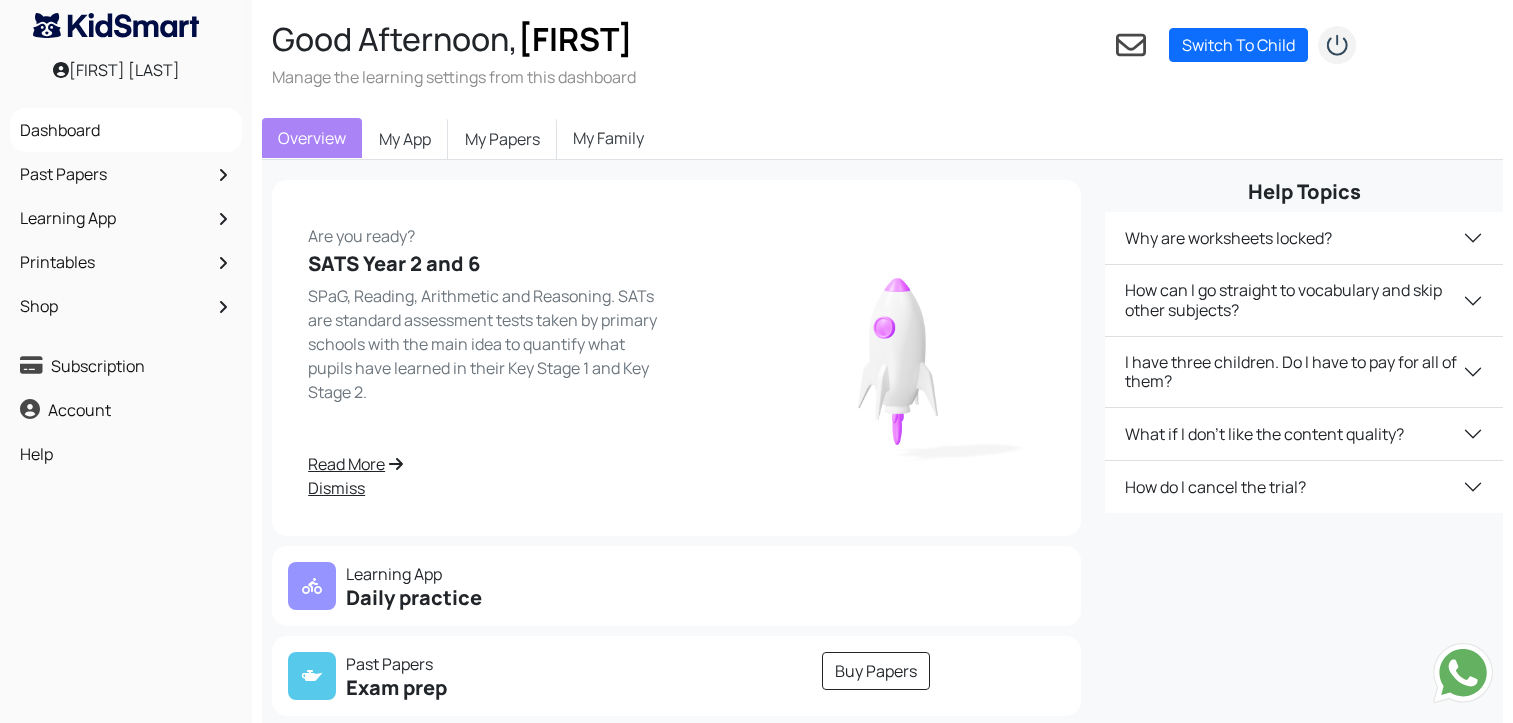 scroll, scrollTop: 0, scrollLeft: 0, axis: both 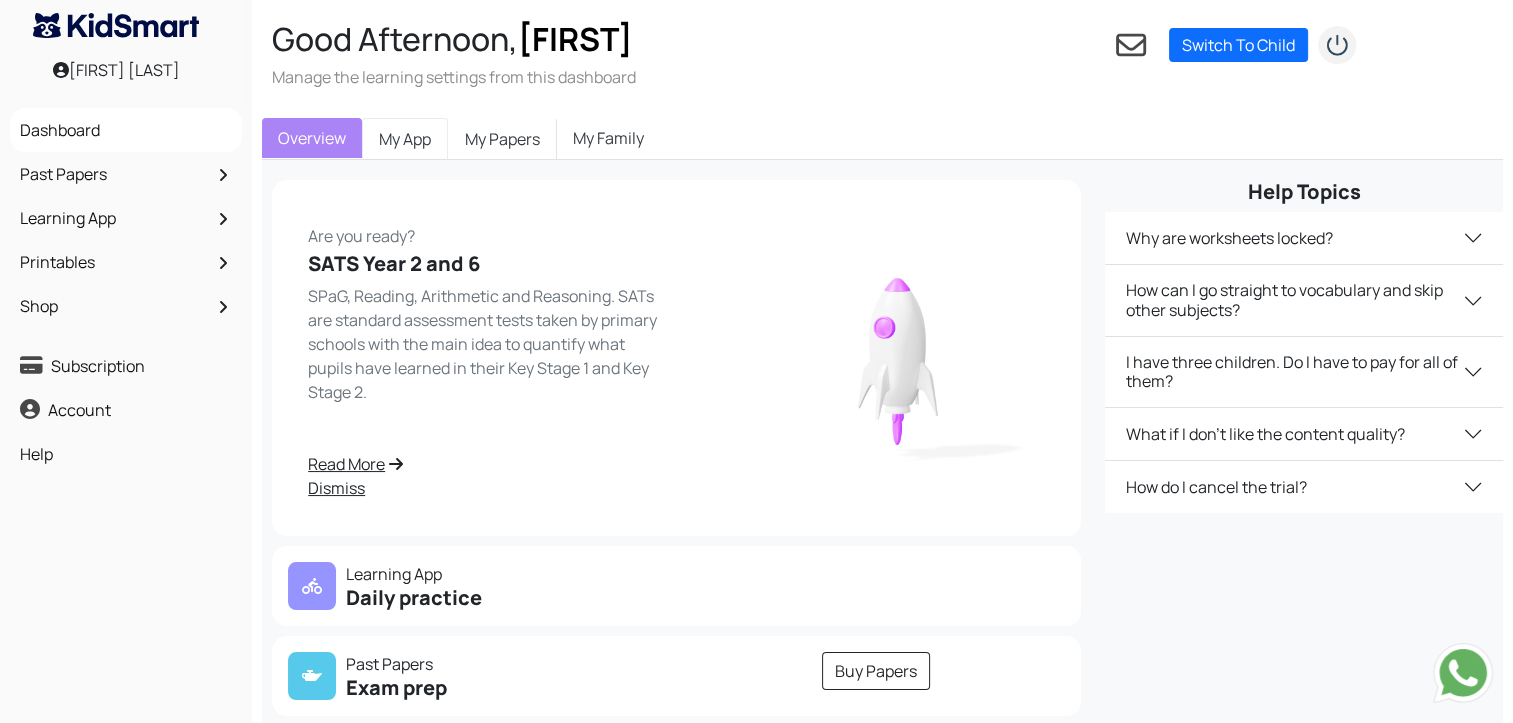 click on "My App" at bounding box center [405, 139] 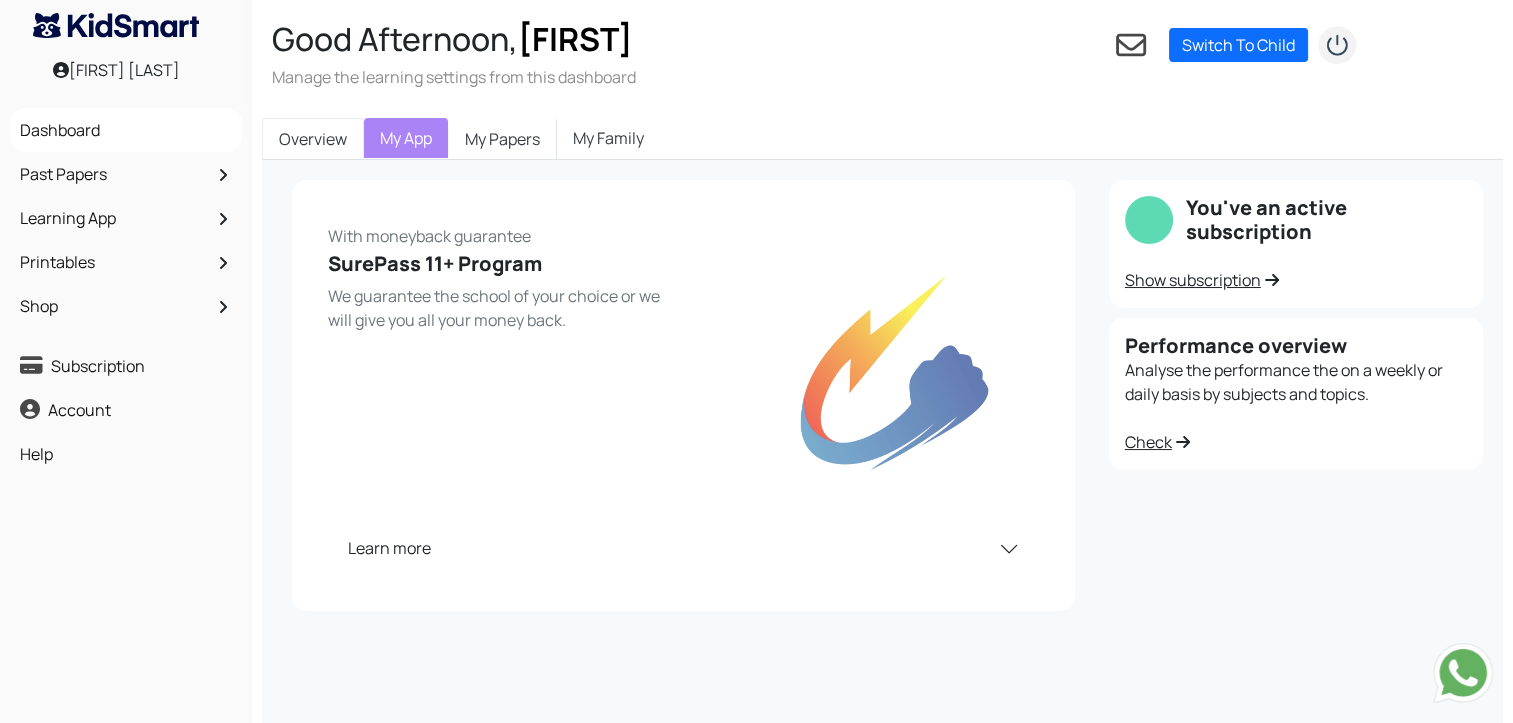click on "Overview" at bounding box center (313, 139) 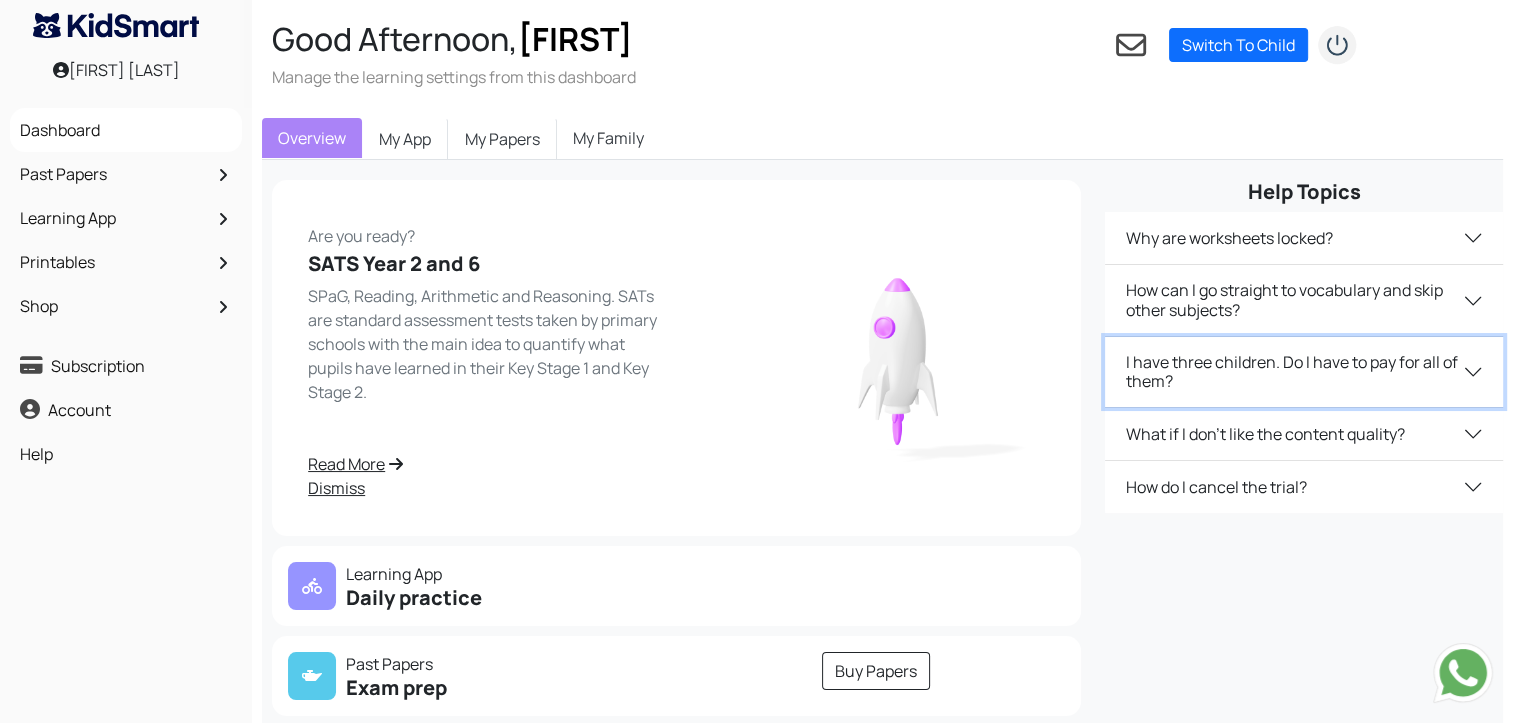 click on "I have three children. Do I have to pay for all of them?" at bounding box center [1304, 372] 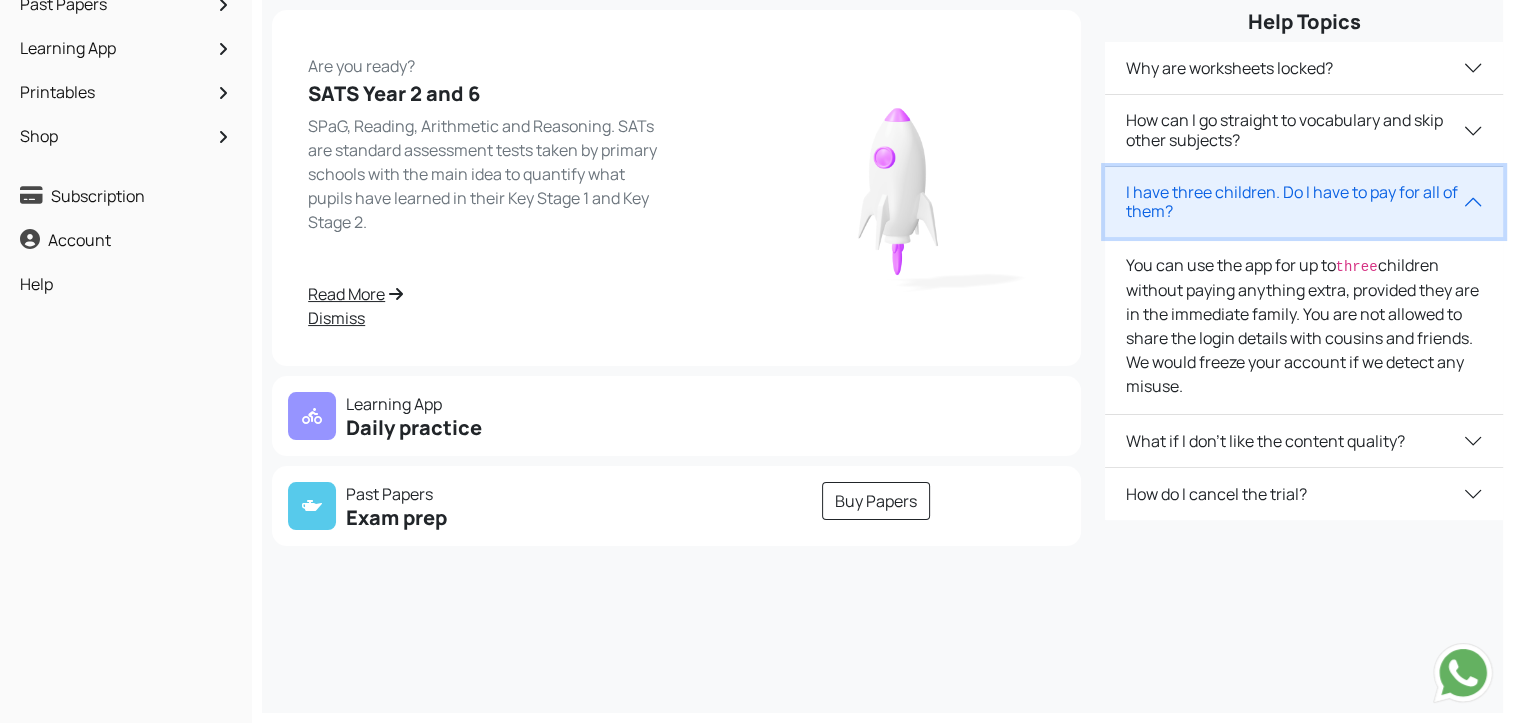 scroll, scrollTop: 229, scrollLeft: 0, axis: vertical 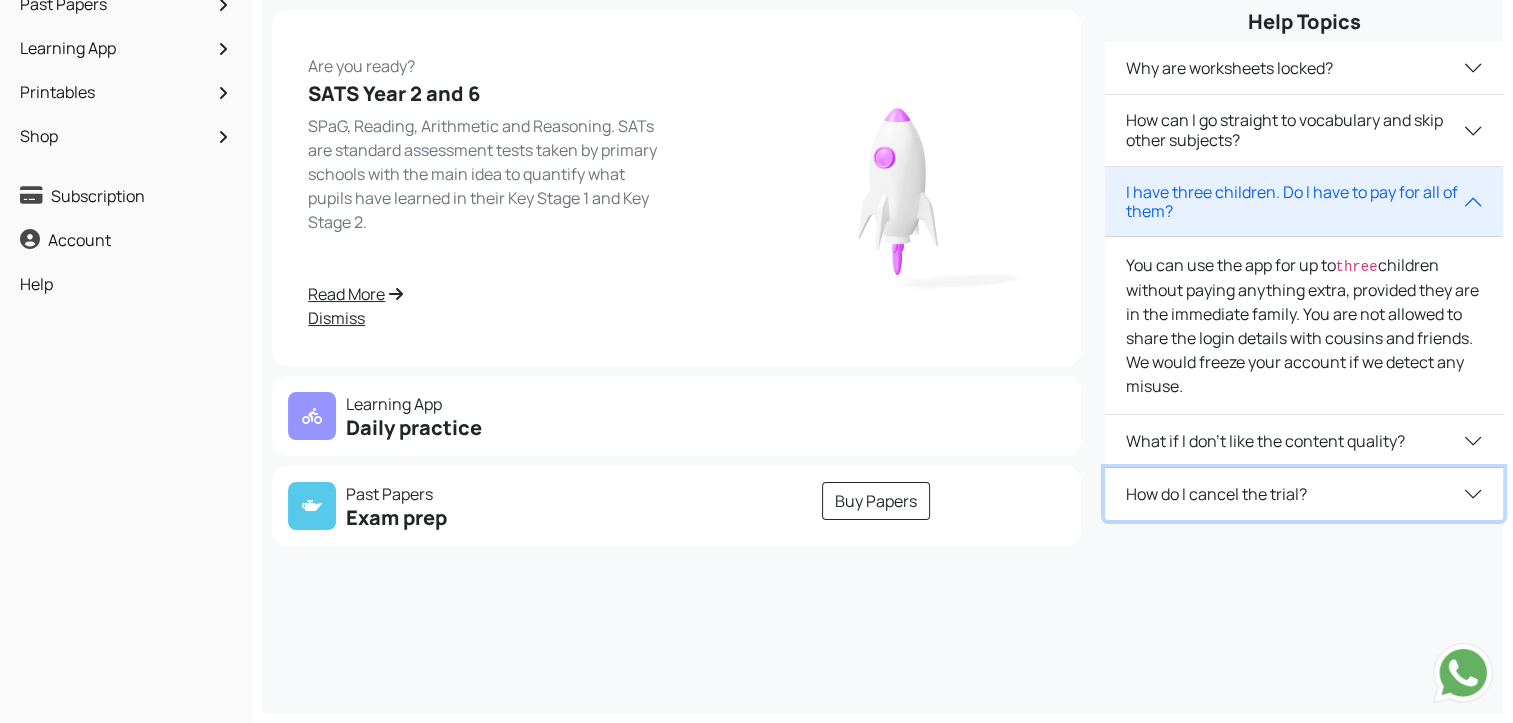 click on "How do I cancel the trial?" at bounding box center [1304, 494] 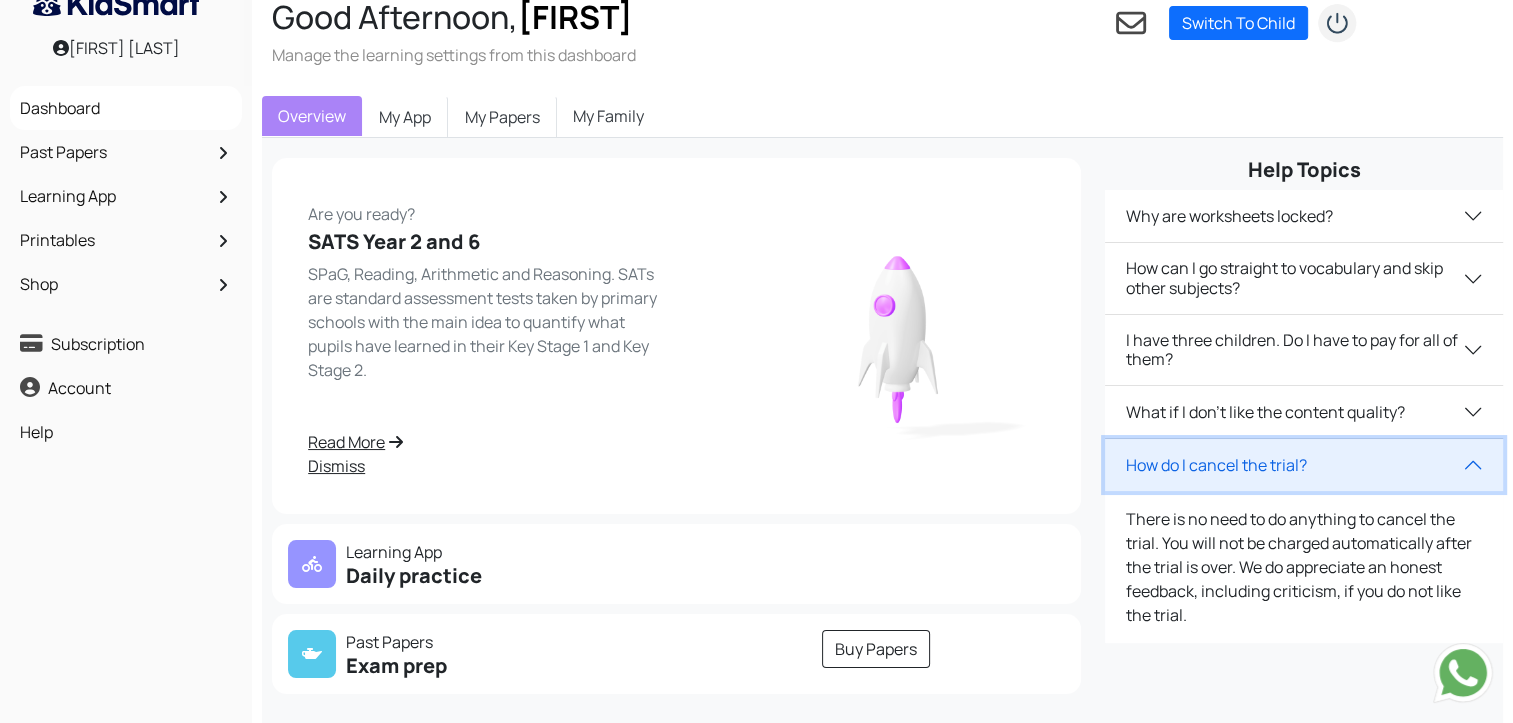 scroll, scrollTop: 6, scrollLeft: 0, axis: vertical 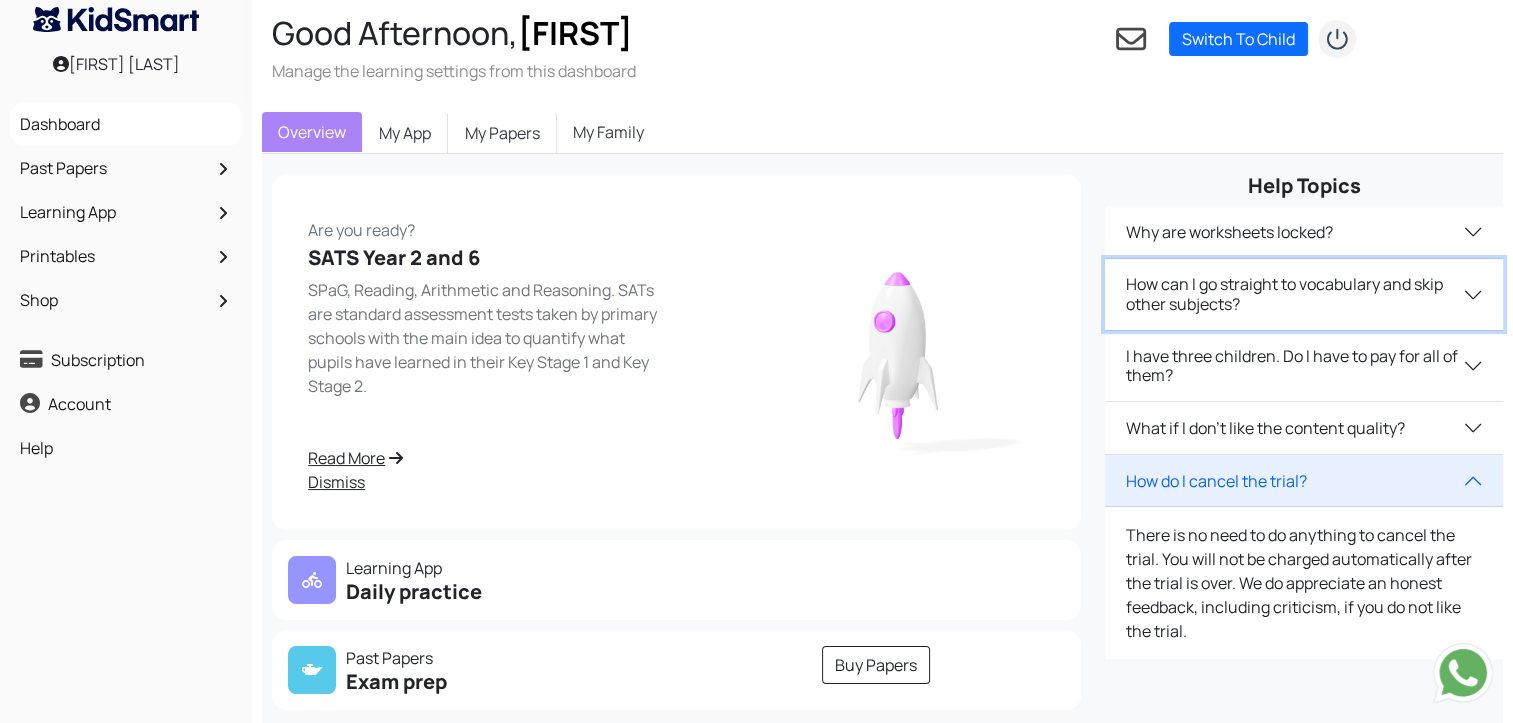 click on "How can I go straight to vocabulary and skip other subjects?" at bounding box center (1304, 294) 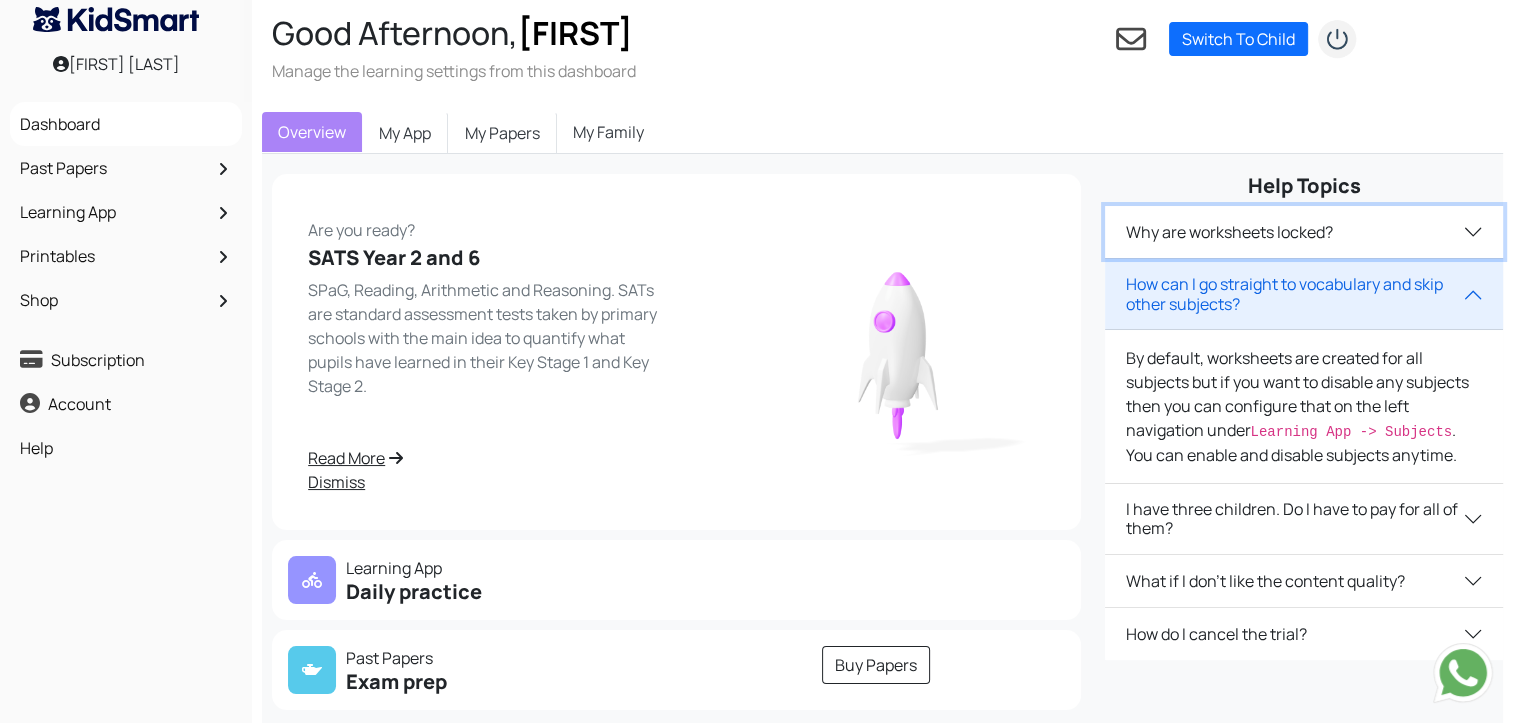 click on "Why are worksheets locked?" at bounding box center (1304, 232) 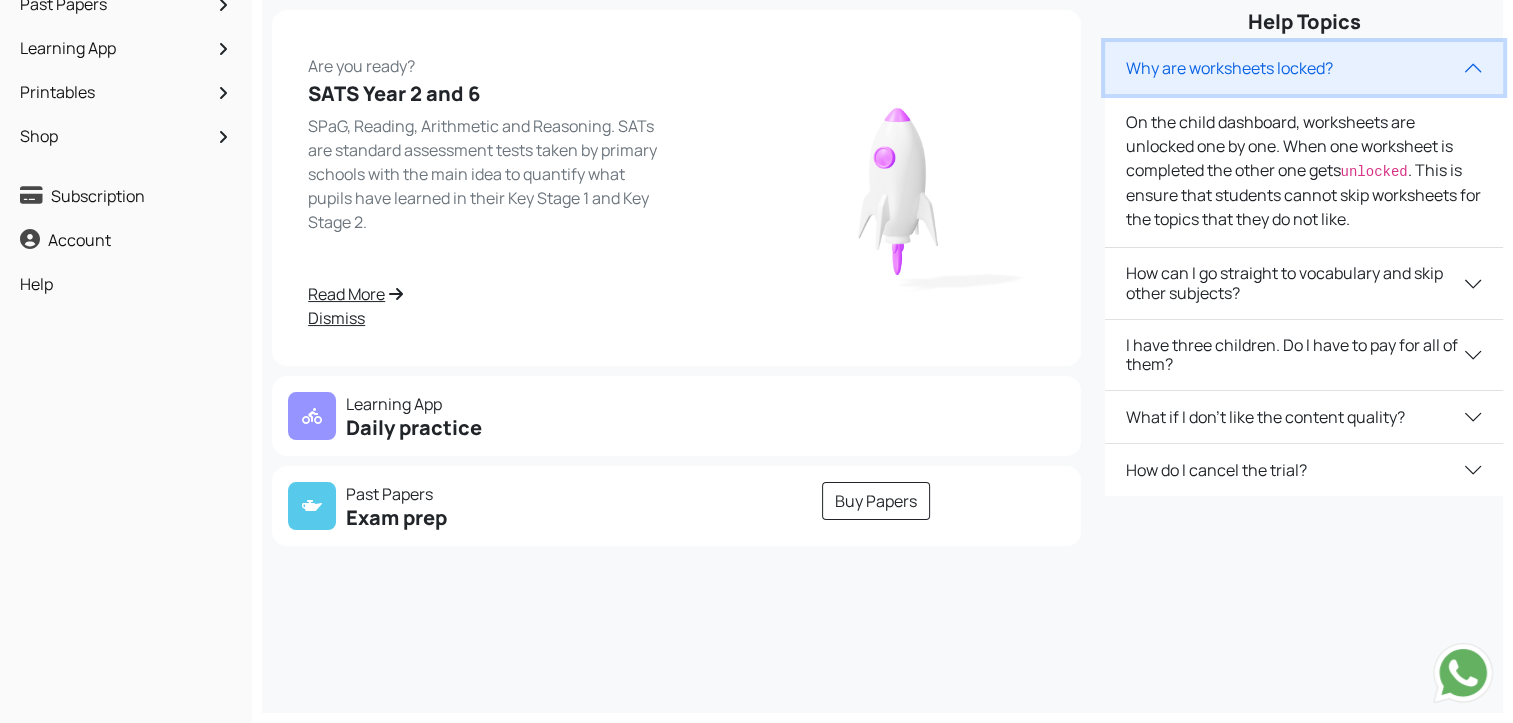 scroll, scrollTop: 206, scrollLeft: 0, axis: vertical 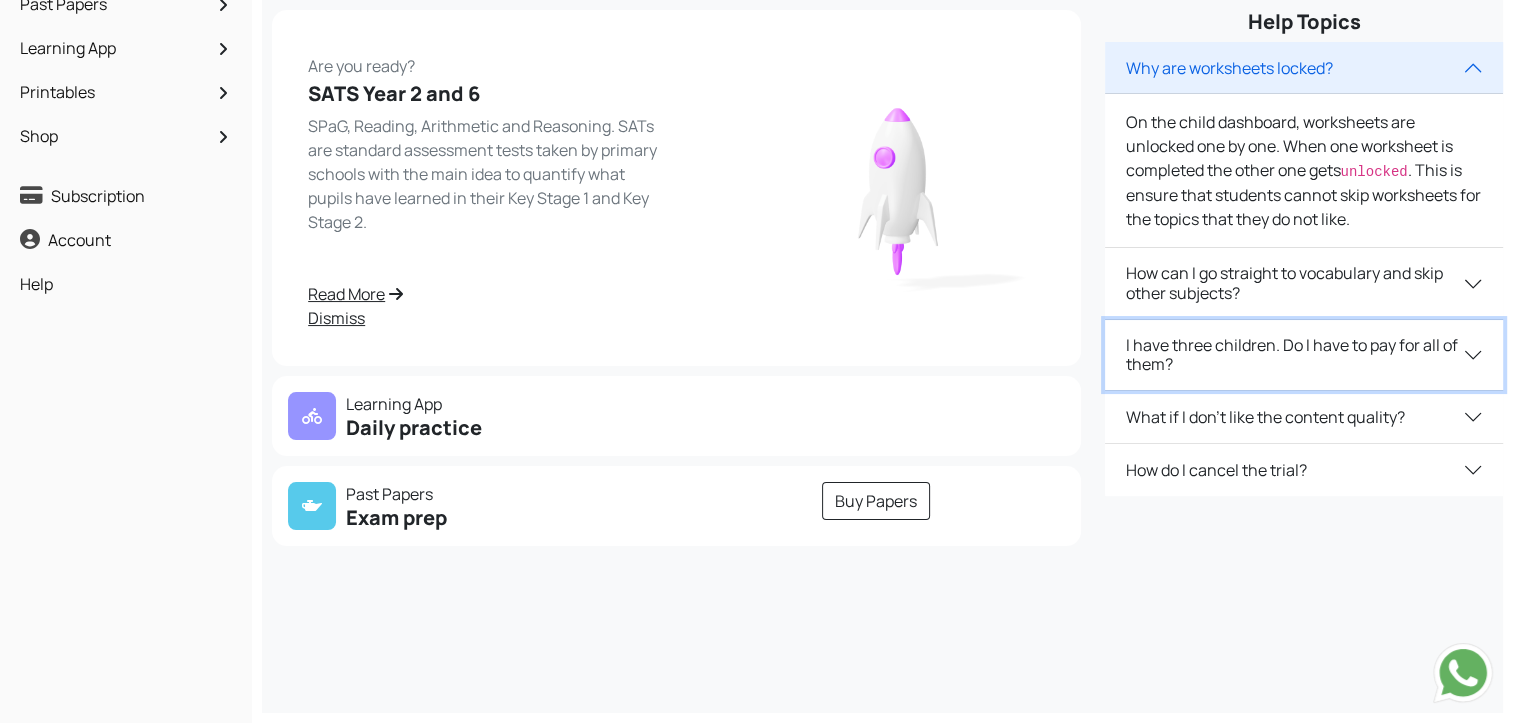 click on "I have three children. Do I have to pay for all of them?" at bounding box center (1304, 355) 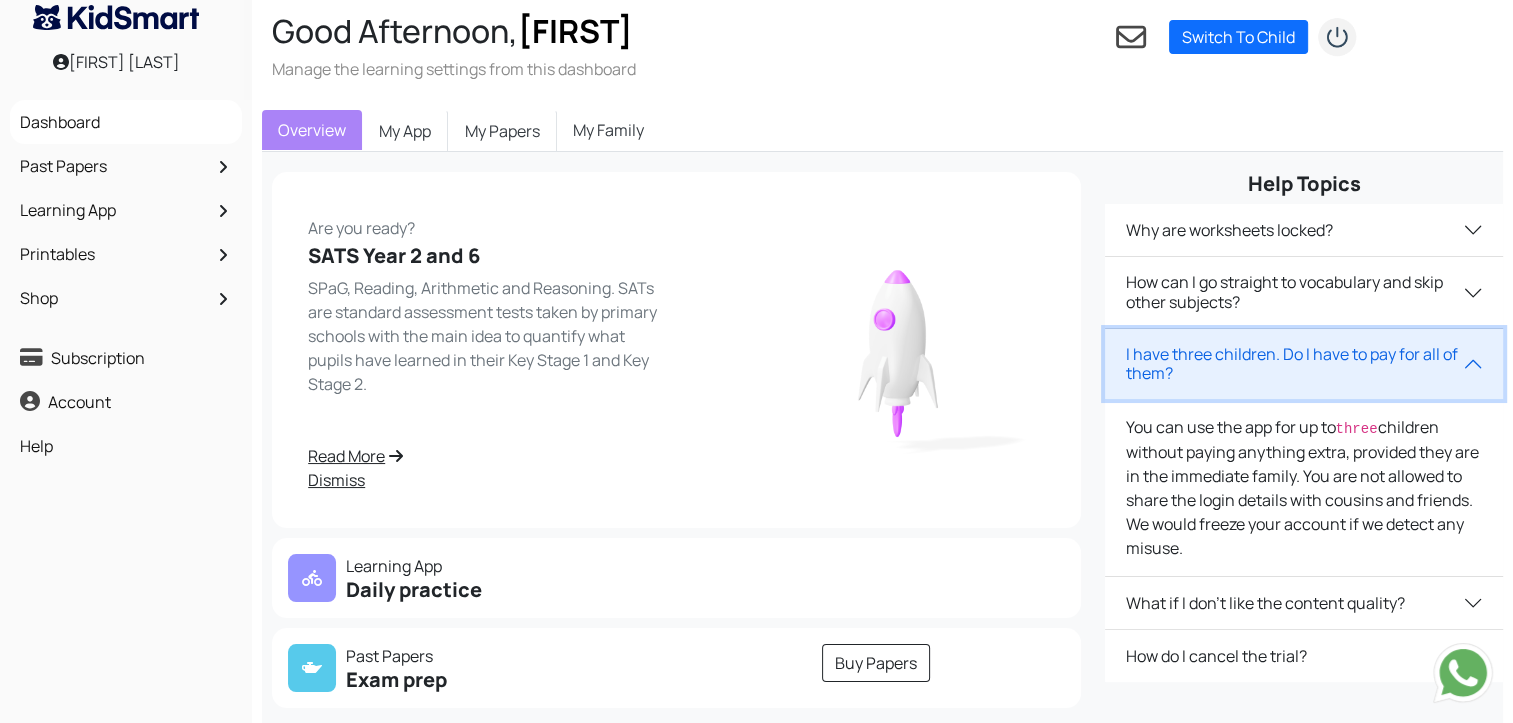 scroll, scrollTop: 0, scrollLeft: 0, axis: both 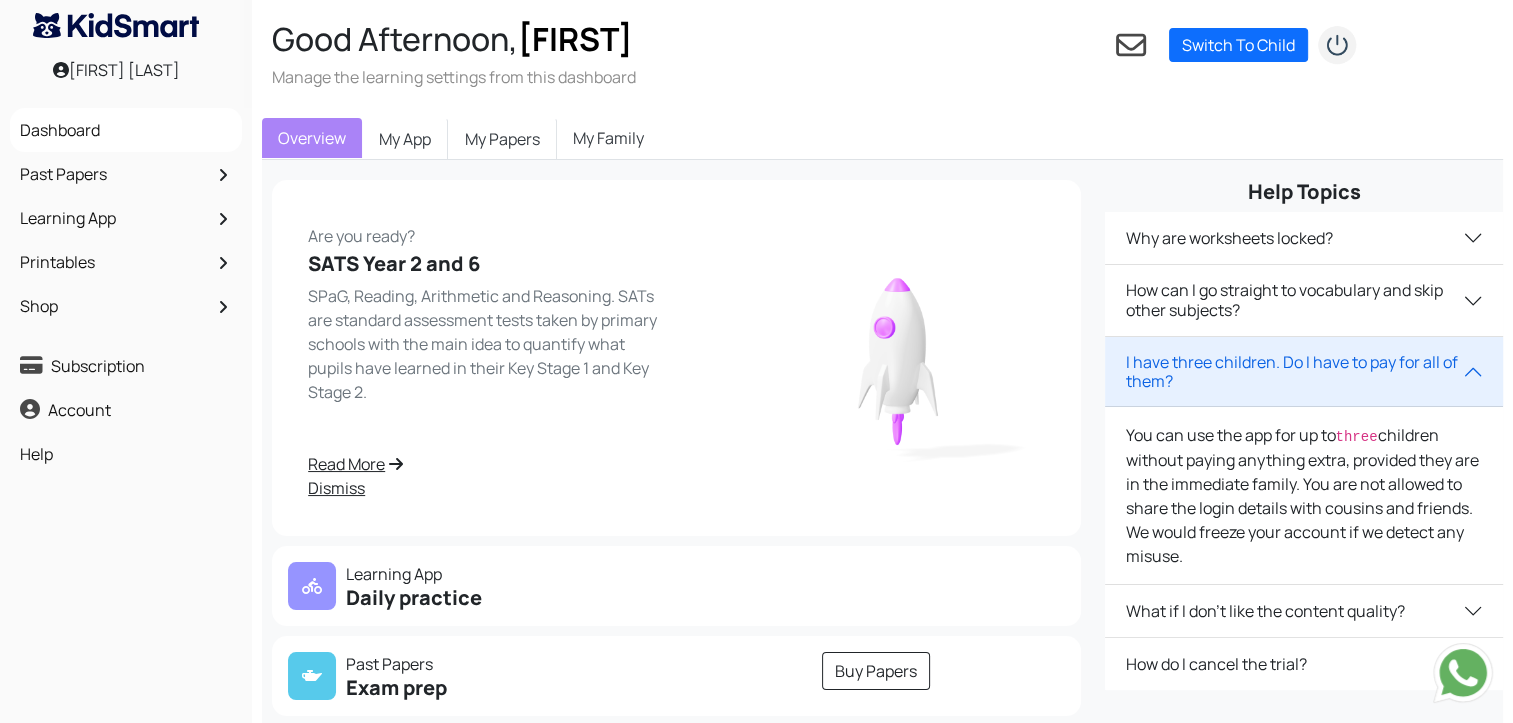 click on "My Family" at bounding box center (608, 138) 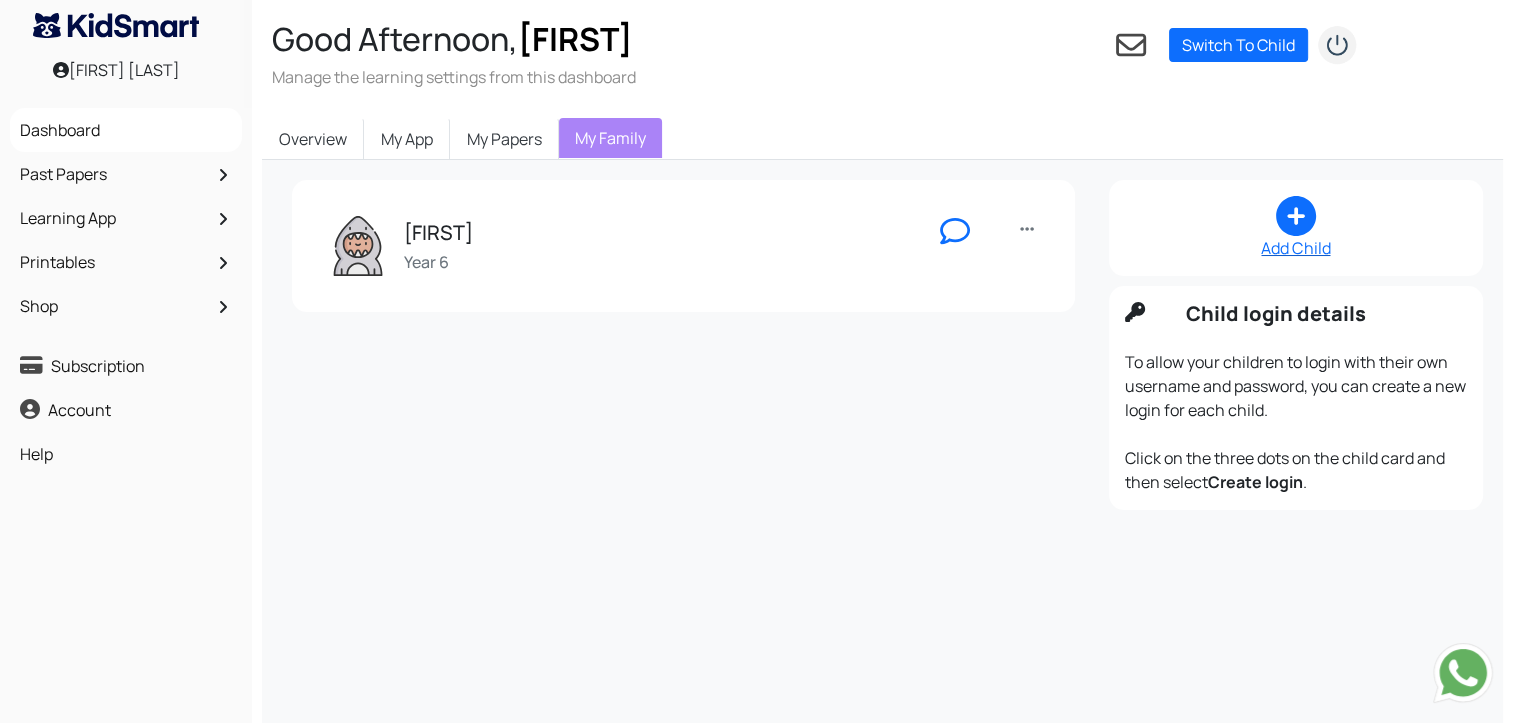 click 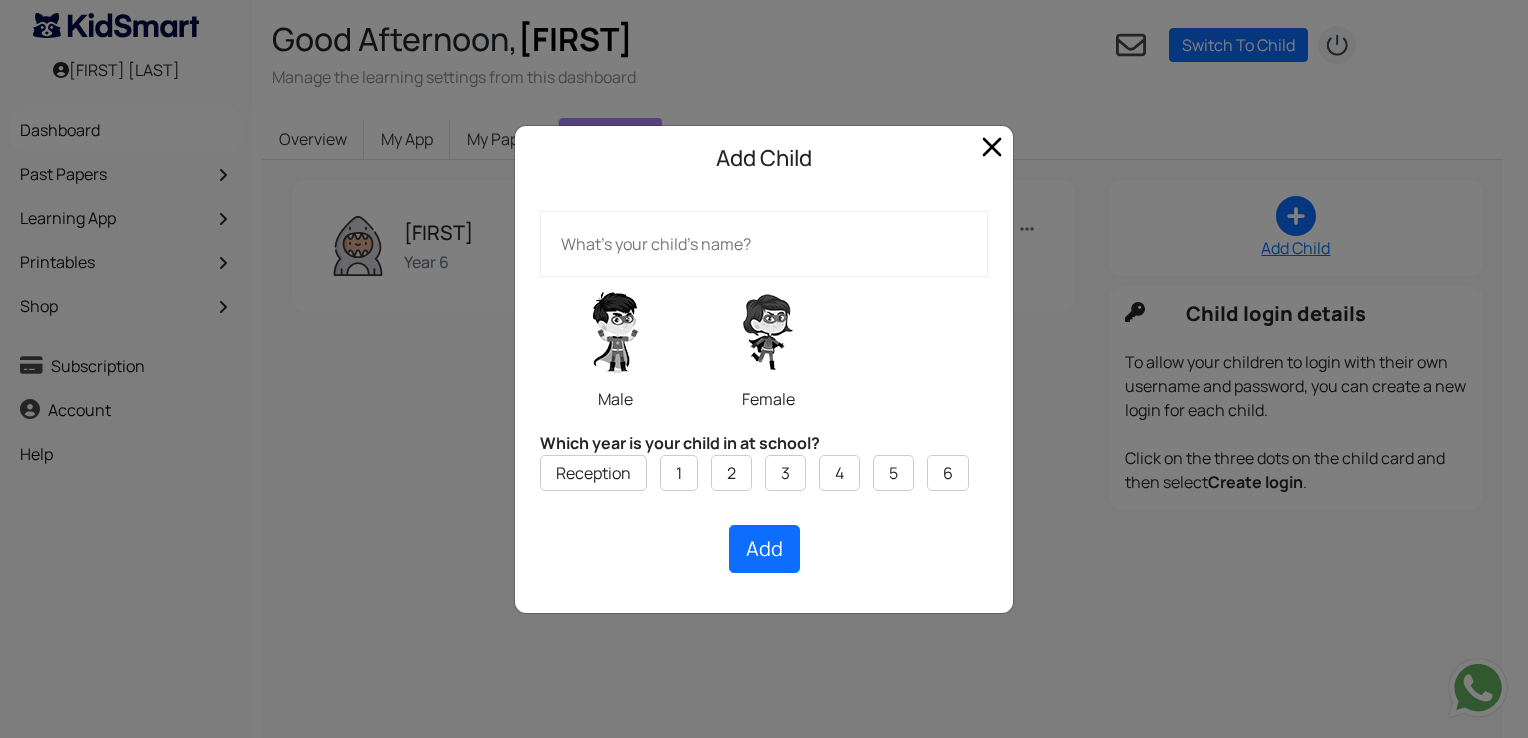 click at bounding box center [764, 244] 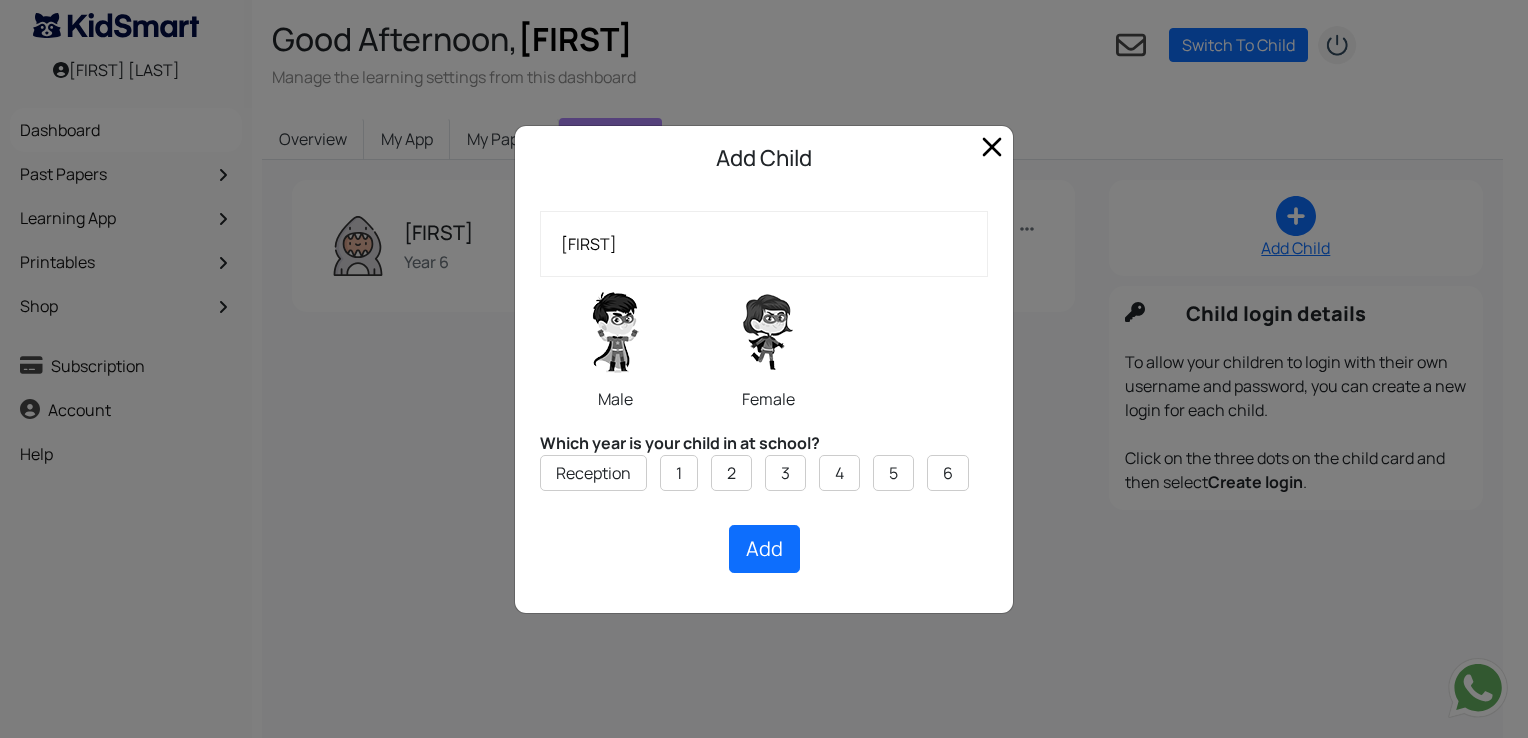 type on "[FIRST]" 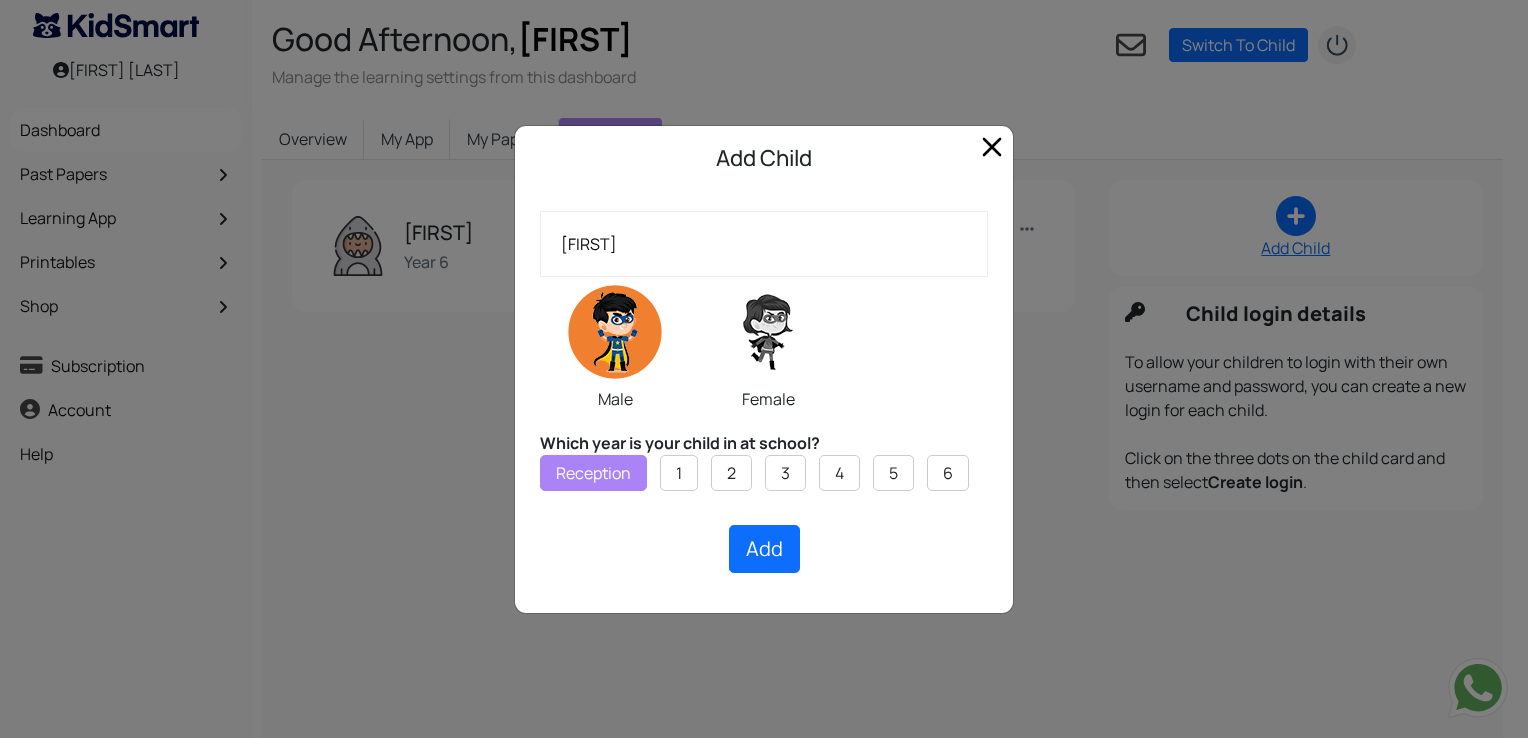click on "Reception" at bounding box center (593, 473) 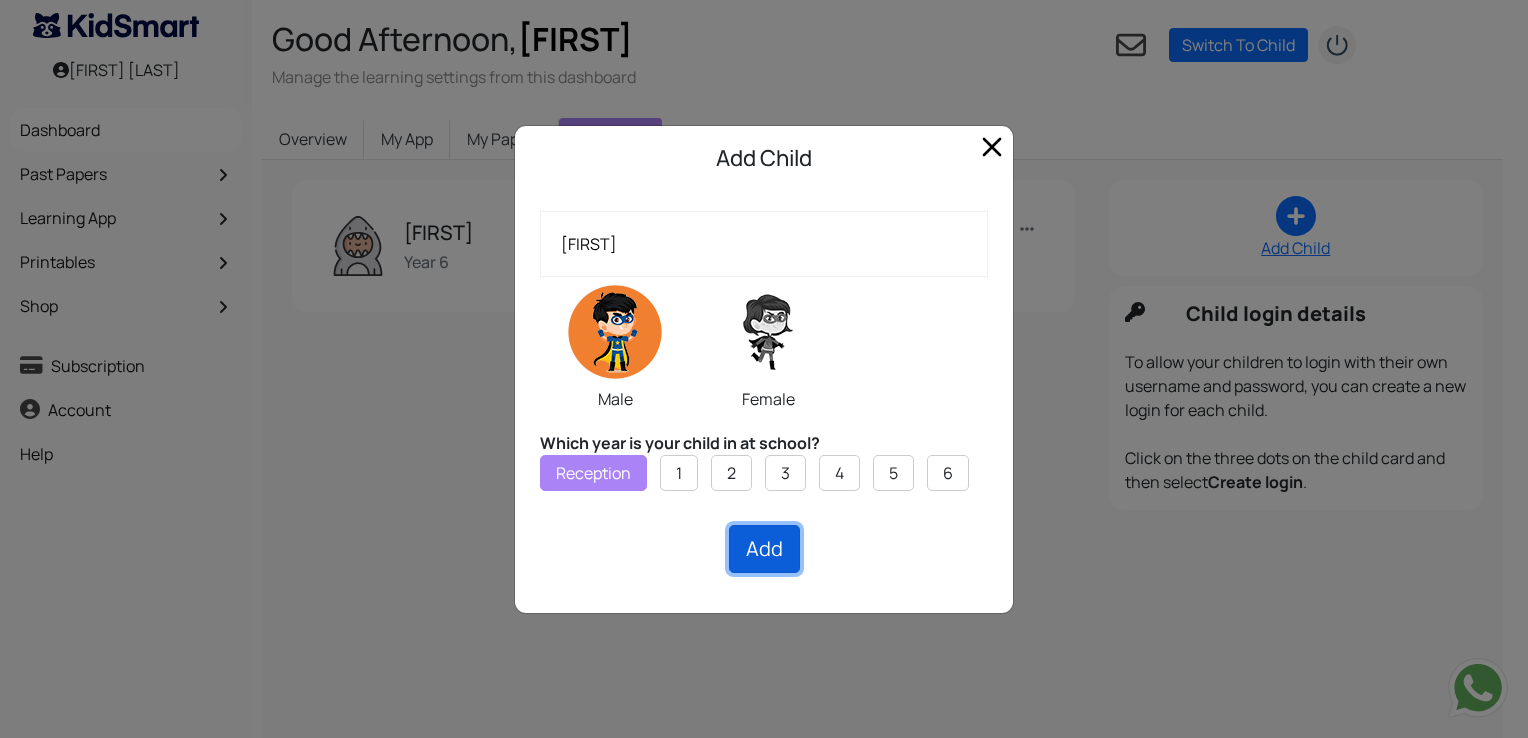 click on "Add" at bounding box center [764, 549] 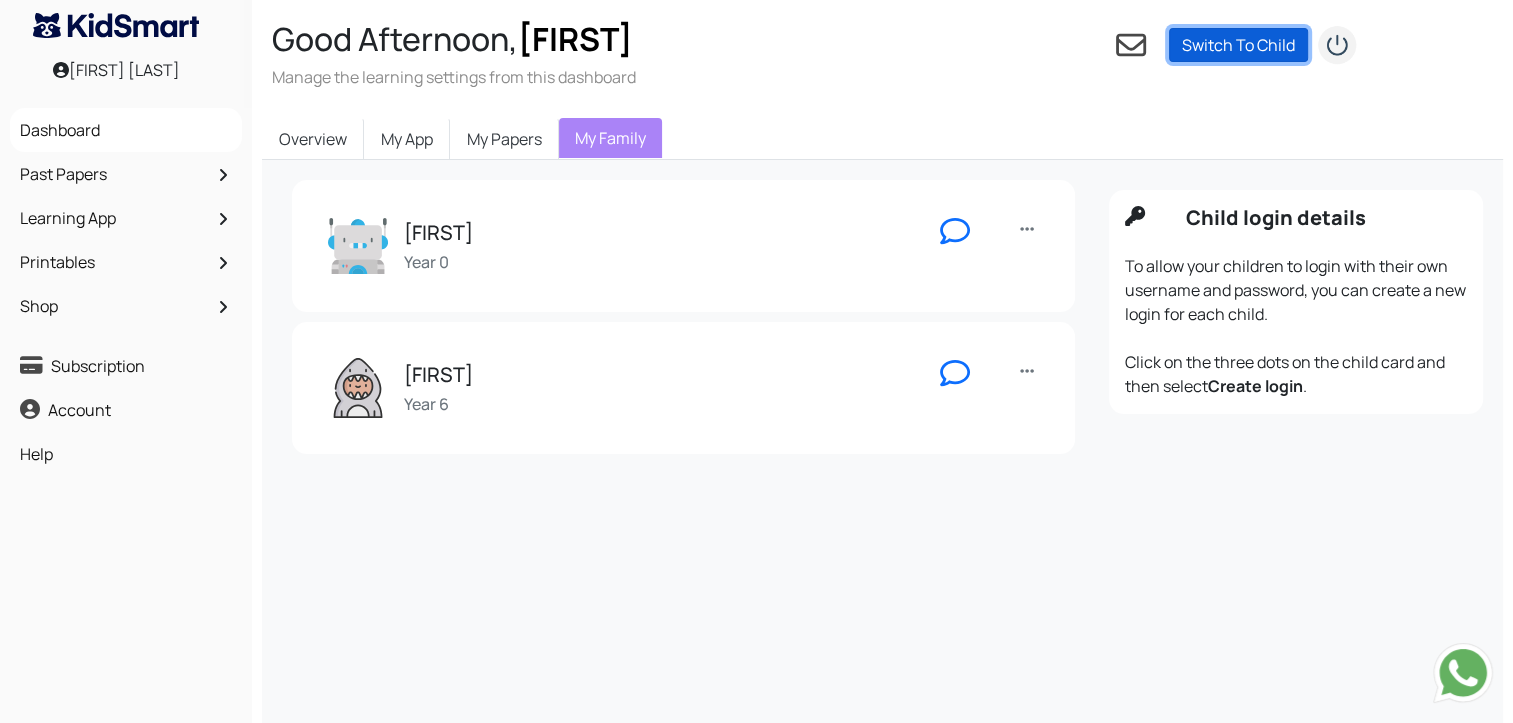 click on "Switch To Child" at bounding box center [1238, 45] 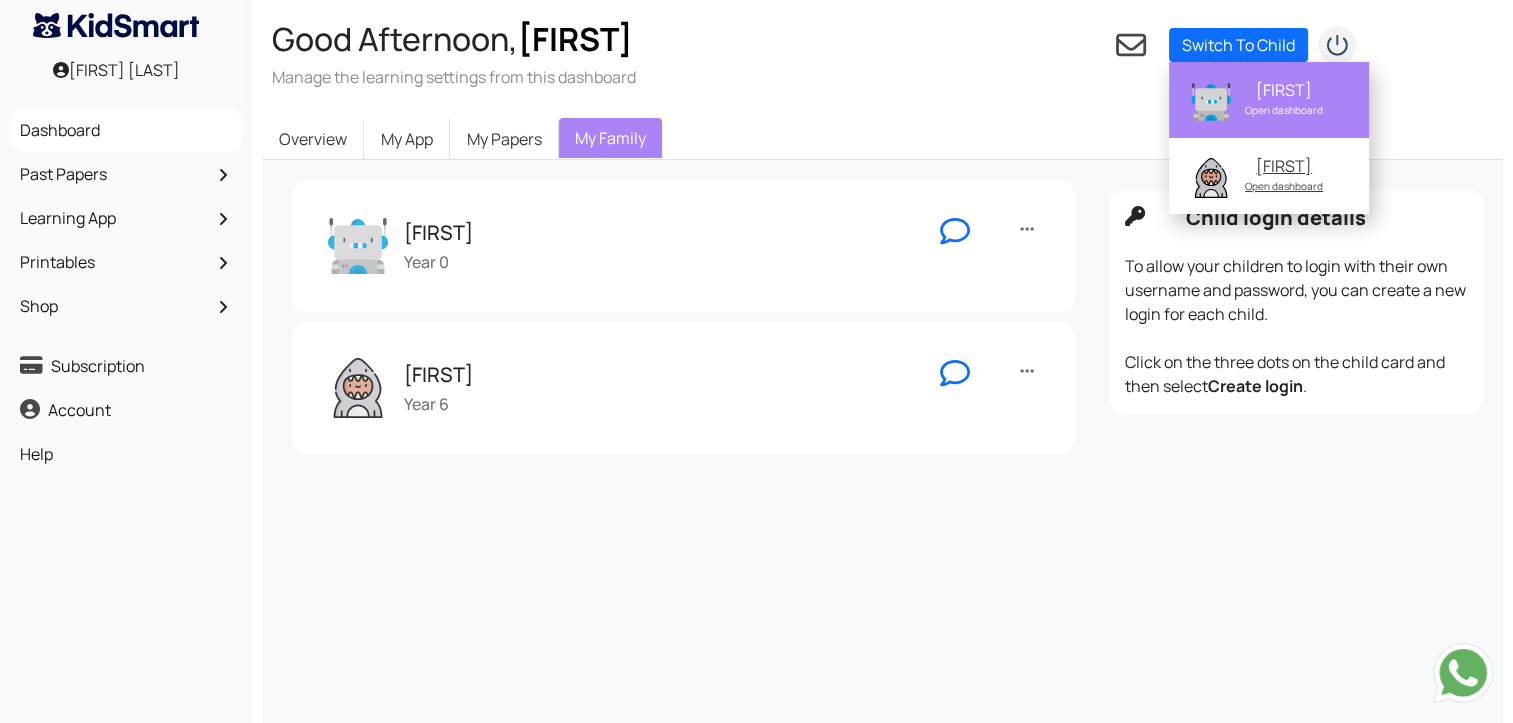 click on "Open dashboard" at bounding box center [1284, 110] 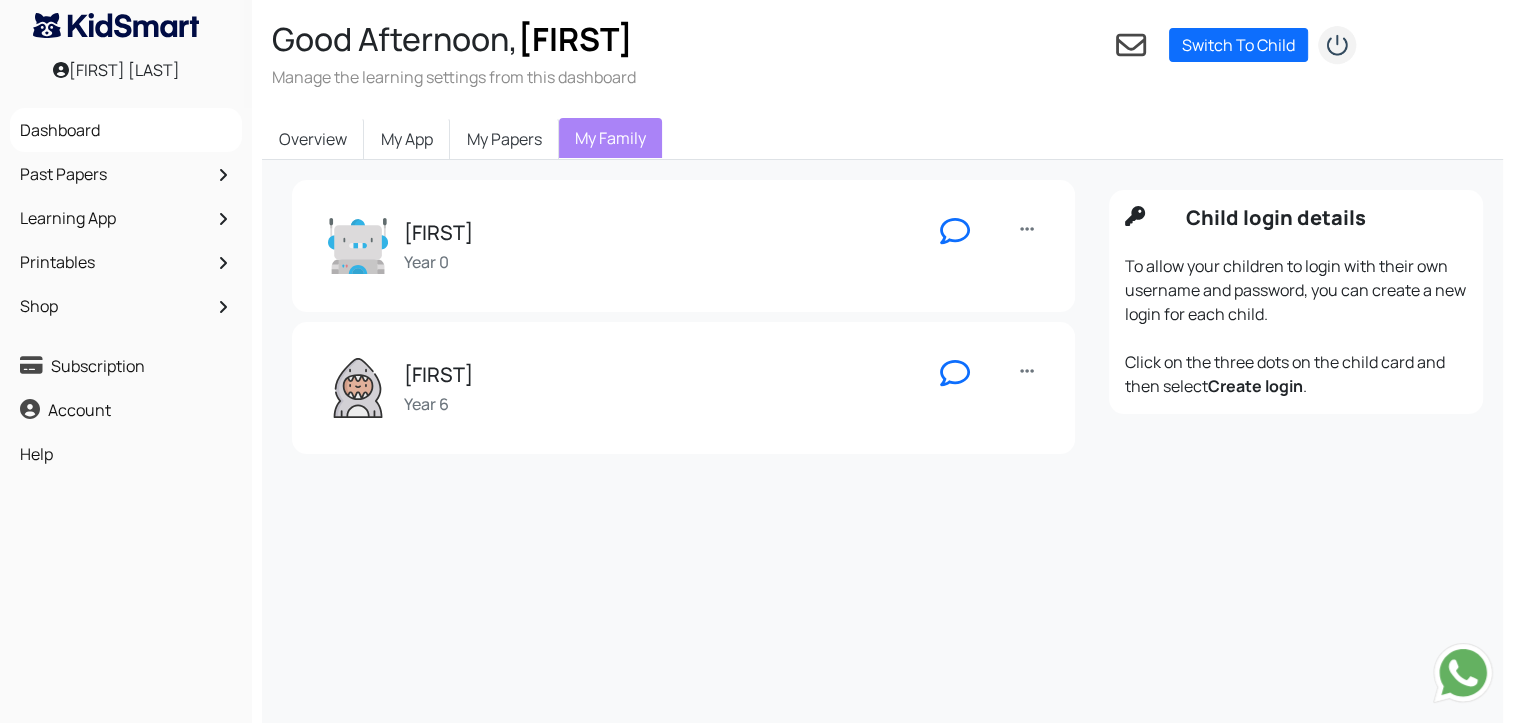 drag, startPoint x: 1291, startPoint y: 234, endPoint x: 1444, endPoint y: 456, distance: 269.6164 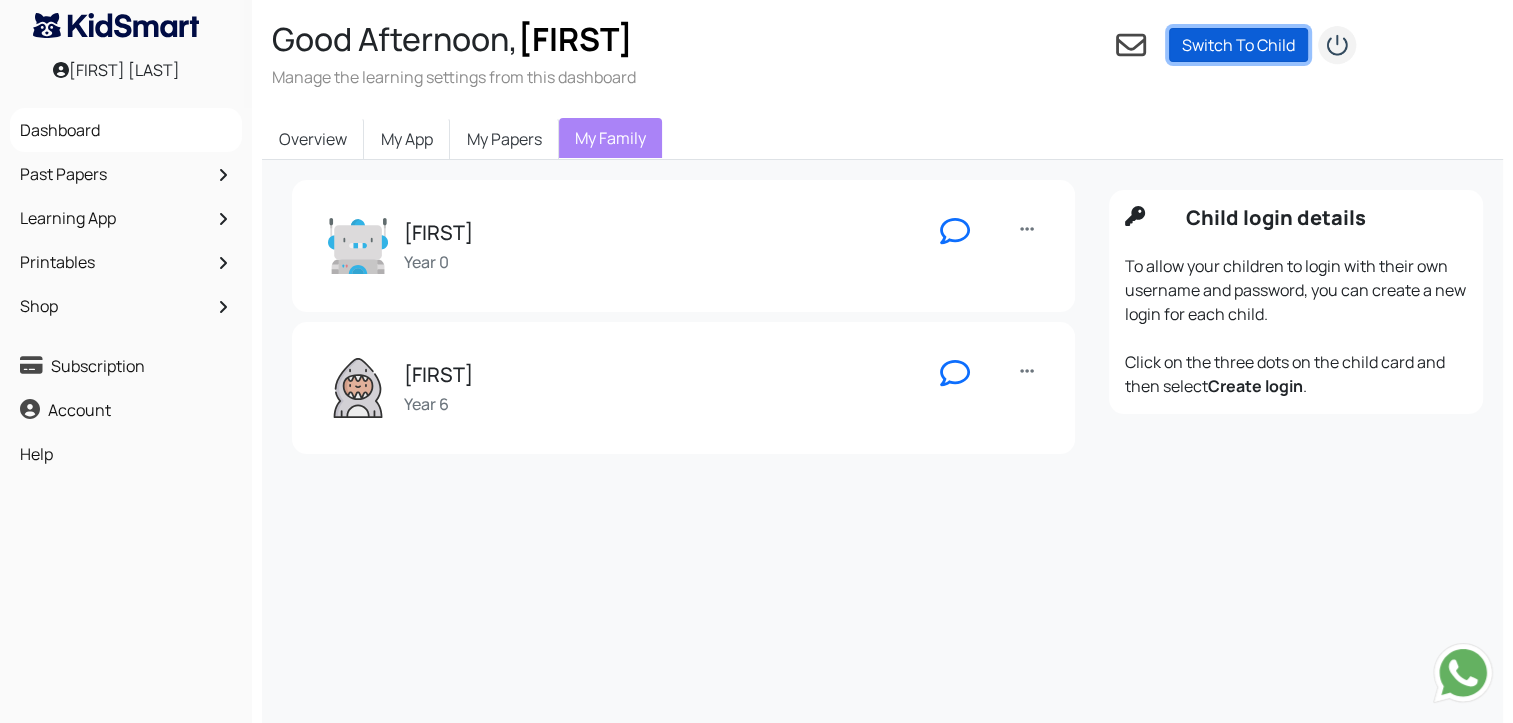 click on "Switch To Child" at bounding box center (1238, 45) 